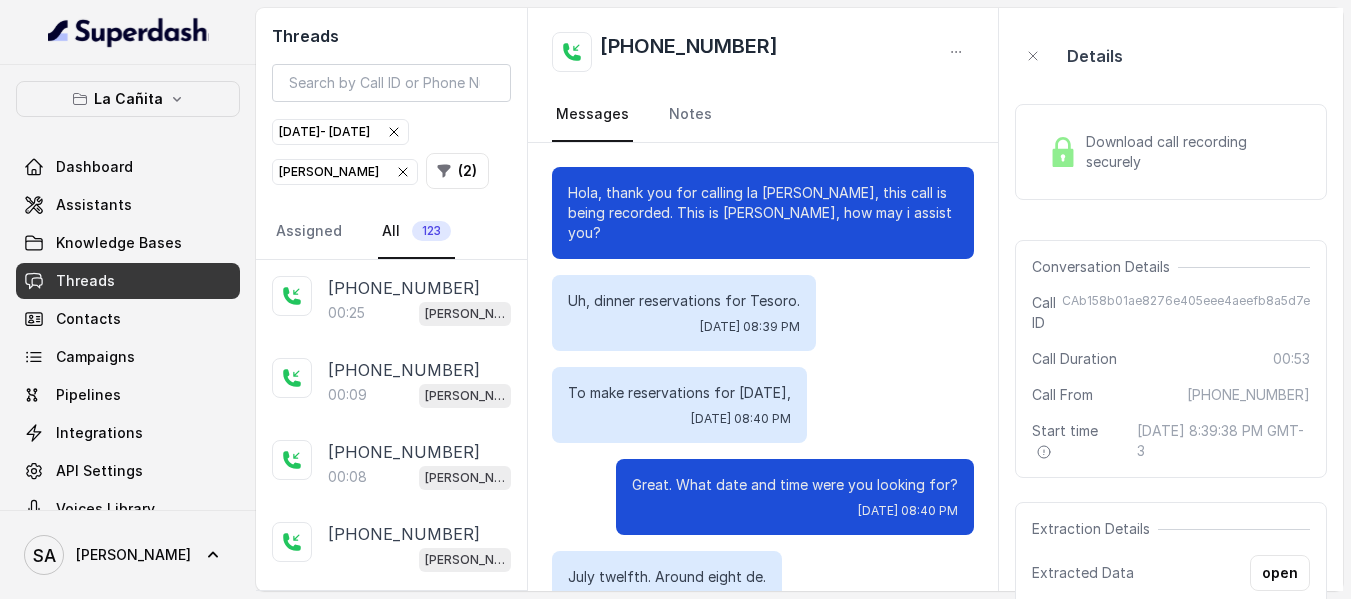 scroll, scrollTop: 0, scrollLeft: 0, axis: both 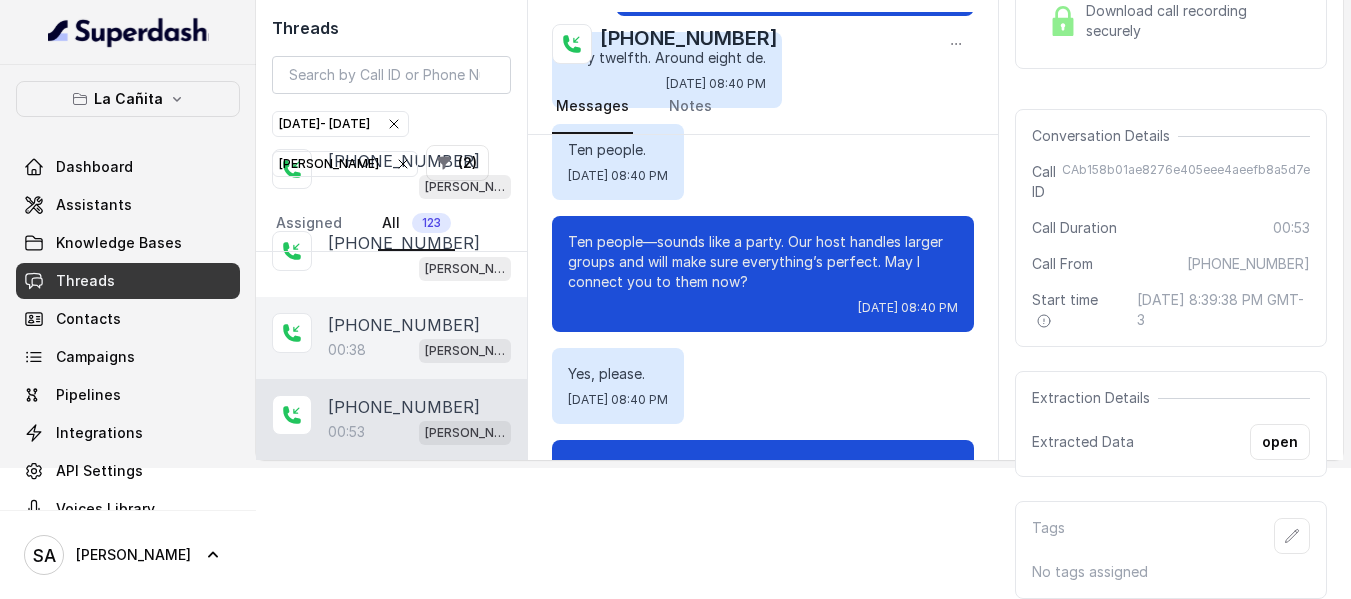 click on "[PHONE_NUMBER]" at bounding box center (404, 325) 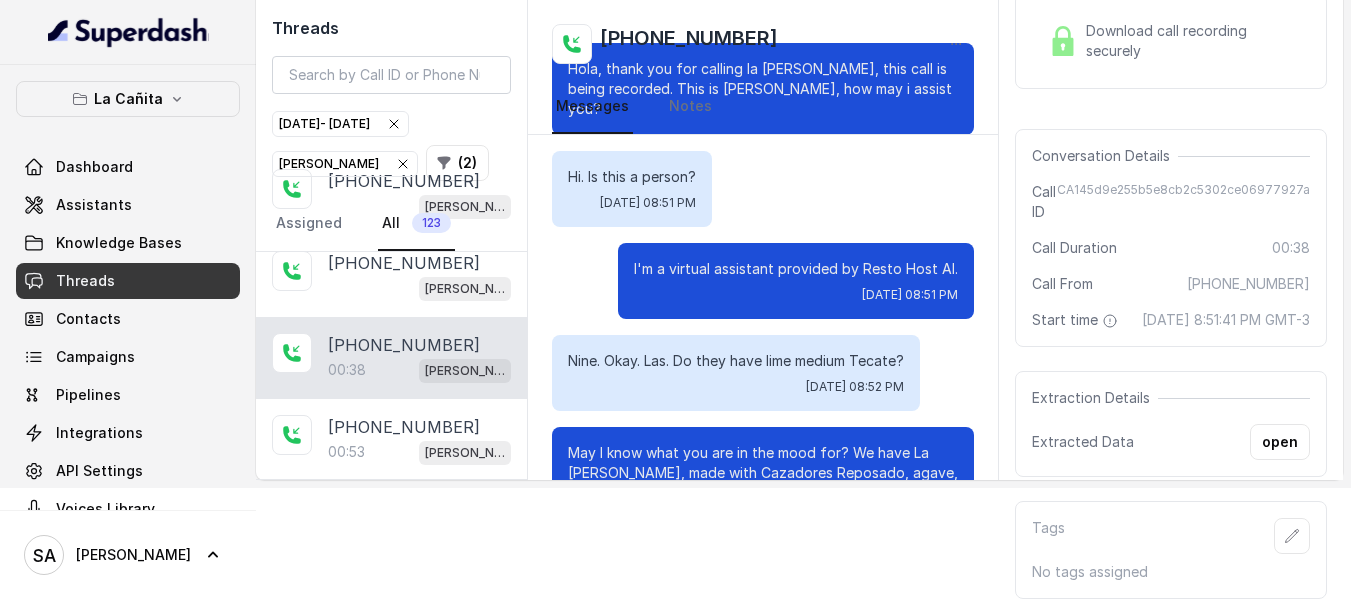scroll, scrollTop: 0, scrollLeft: 0, axis: both 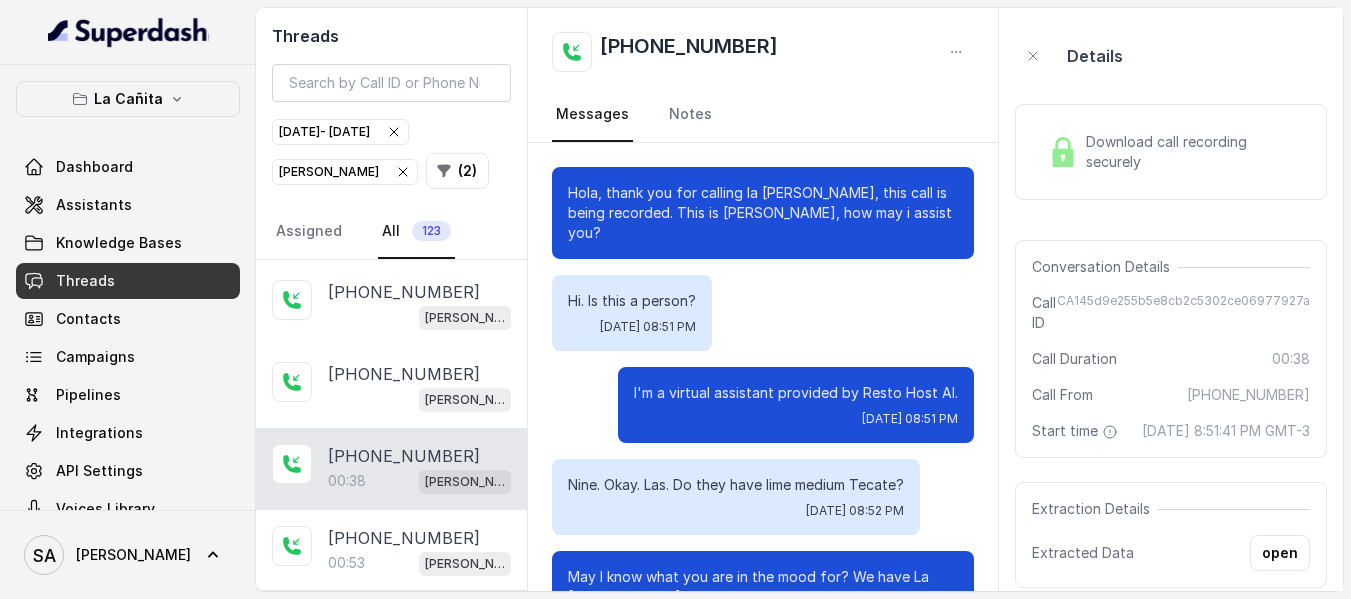 click on "Download call recording securely" at bounding box center (1194, 152) 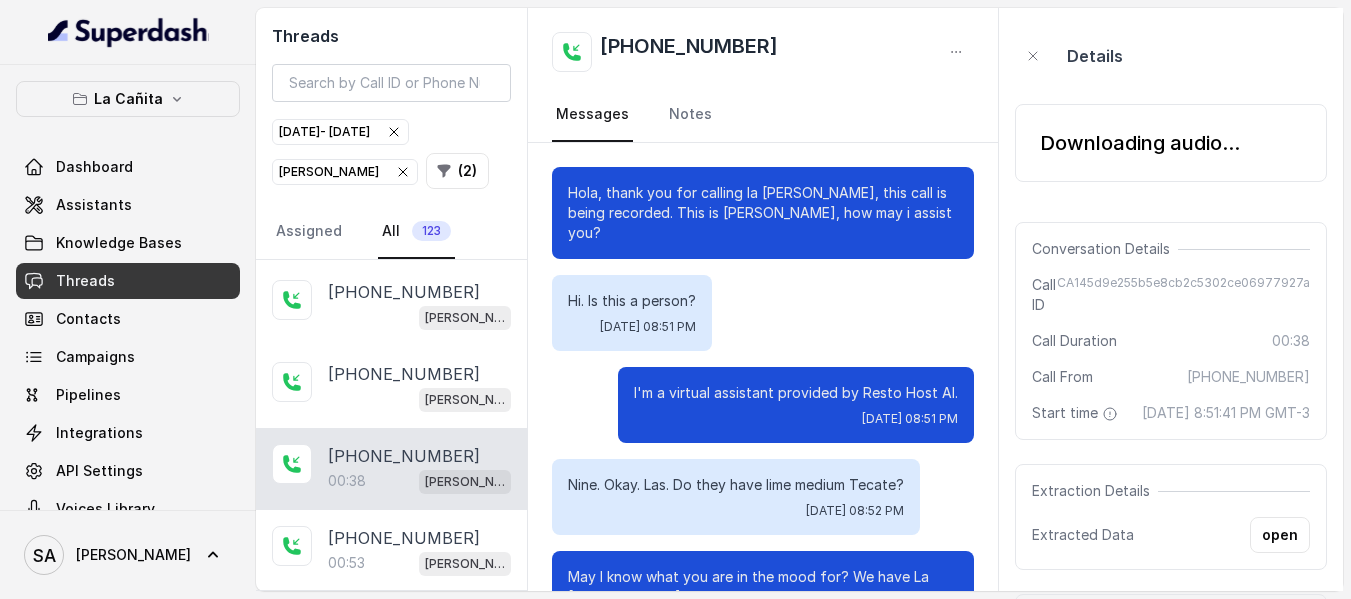 scroll, scrollTop: 100, scrollLeft: 0, axis: vertical 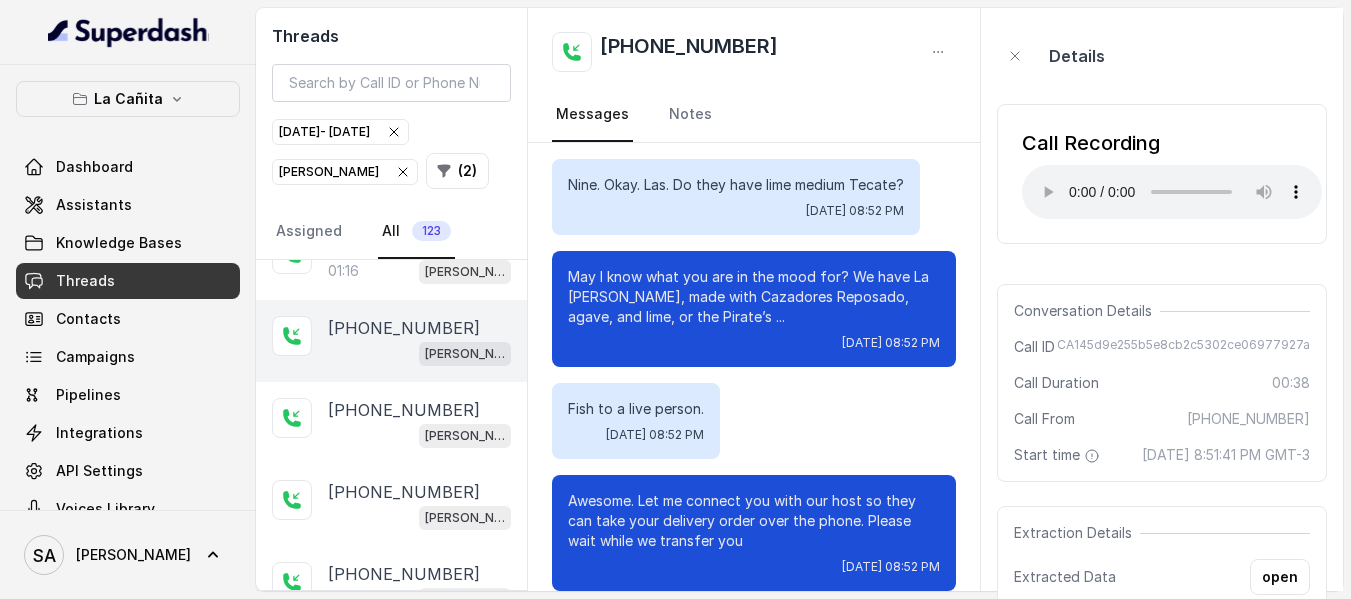click on "[PHONE_NUMBER]" at bounding box center (404, 328) 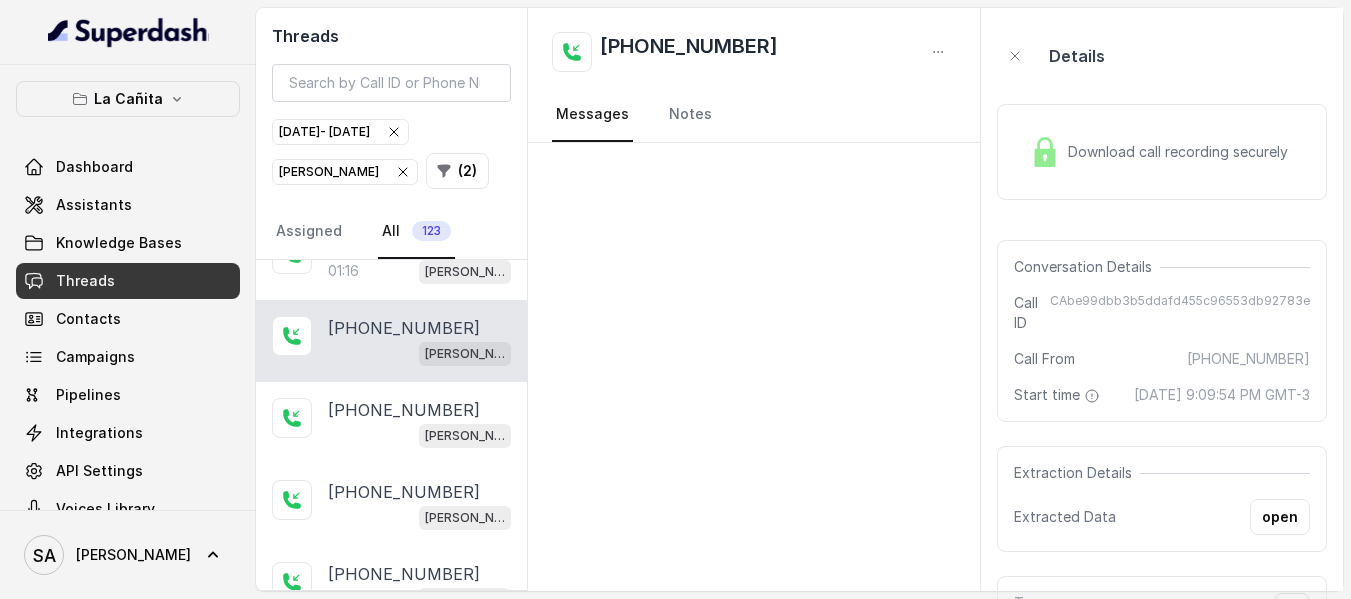 scroll, scrollTop: 6256, scrollLeft: 0, axis: vertical 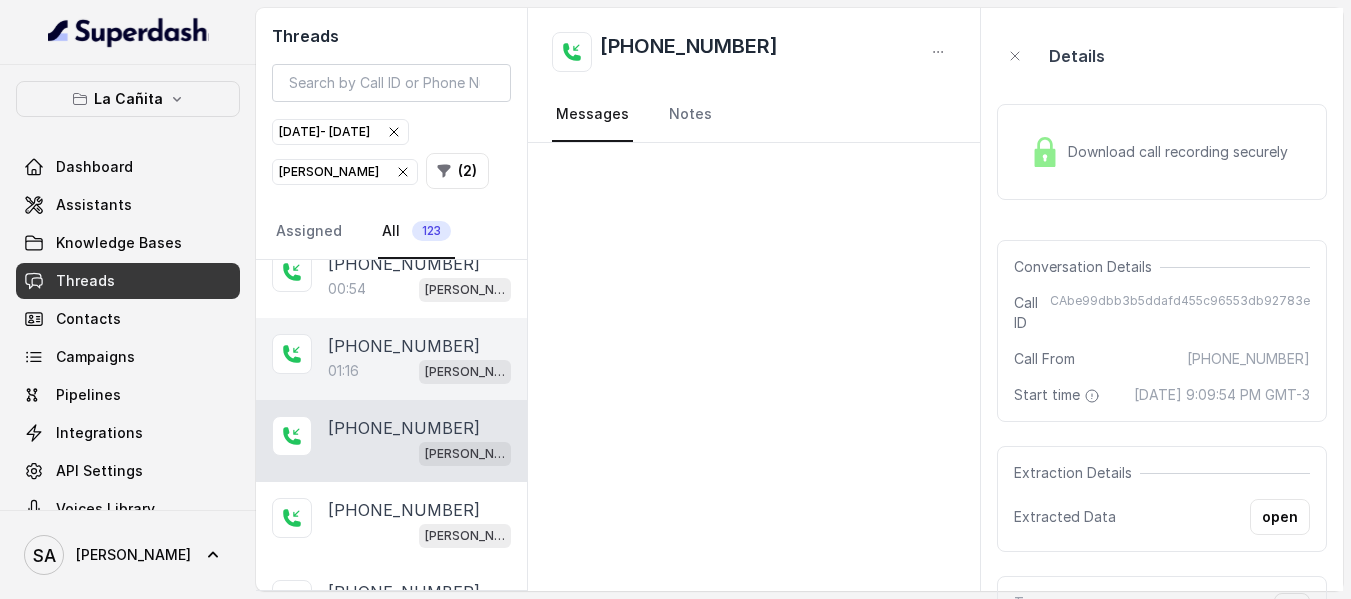click on "[PHONE_NUMBER]" at bounding box center (404, 346) 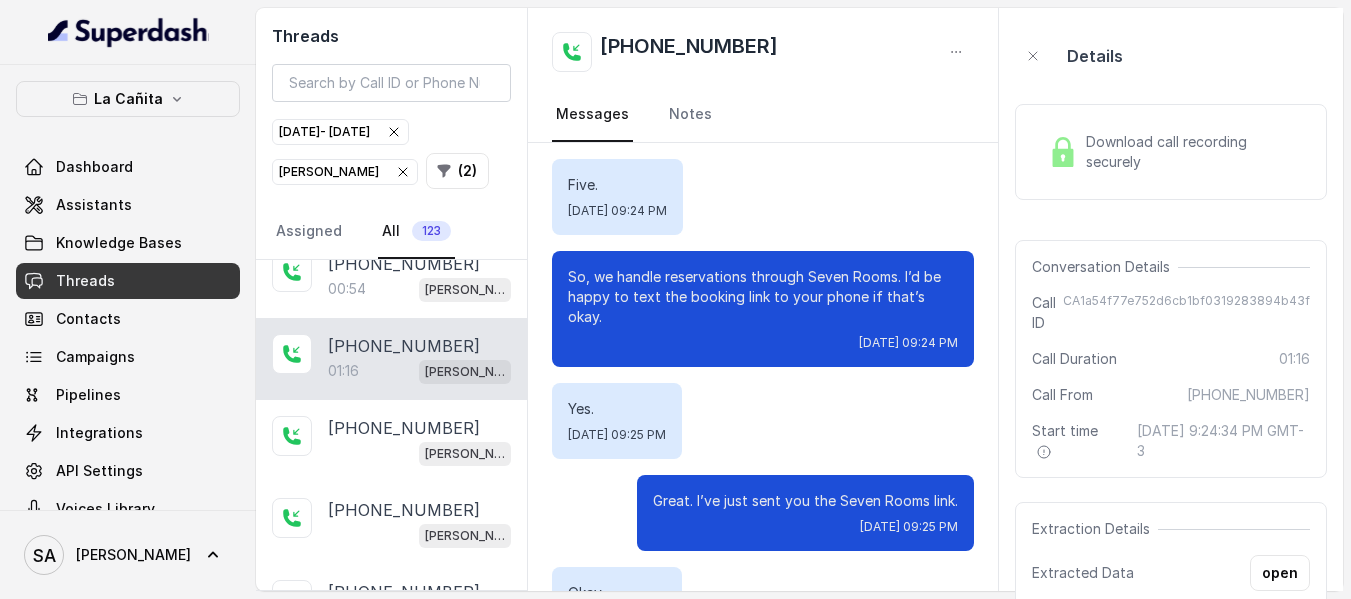 scroll, scrollTop: 416, scrollLeft: 0, axis: vertical 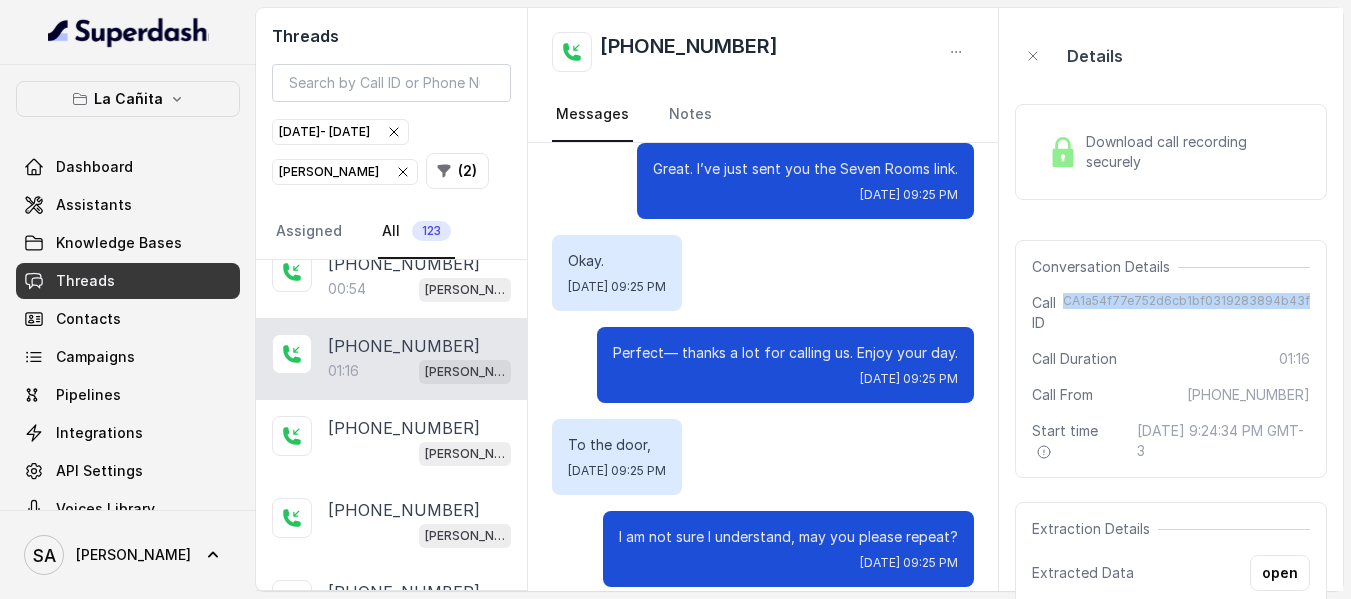 drag, startPoint x: 1079, startPoint y: 299, endPoint x: 1338, endPoint y: 297, distance: 259.00772 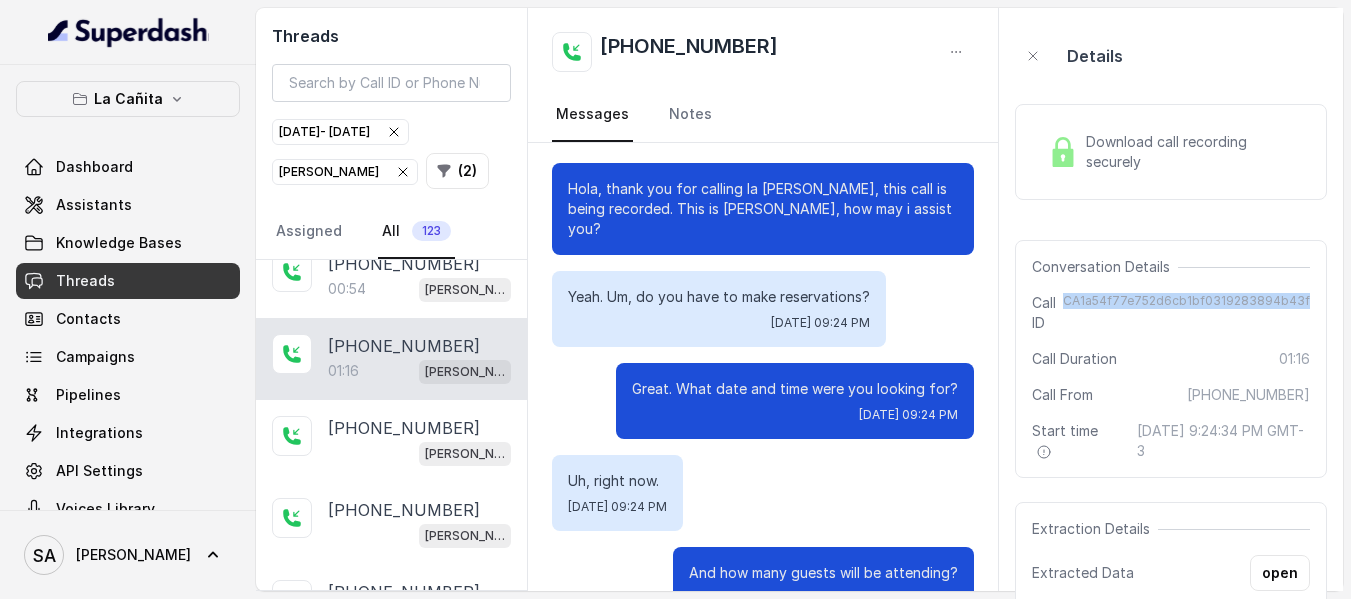 scroll, scrollTop: 0, scrollLeft: 0, axis: both 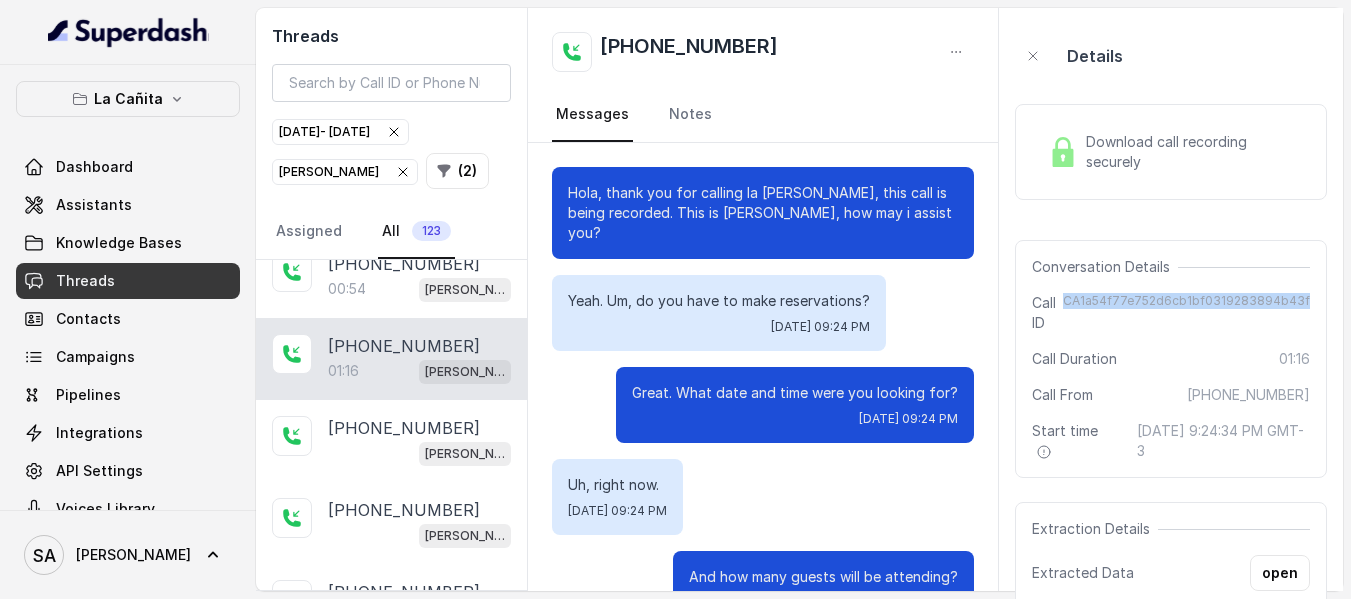 copy on "CA1a54f77e752d6cb1bf0319283894b43f" 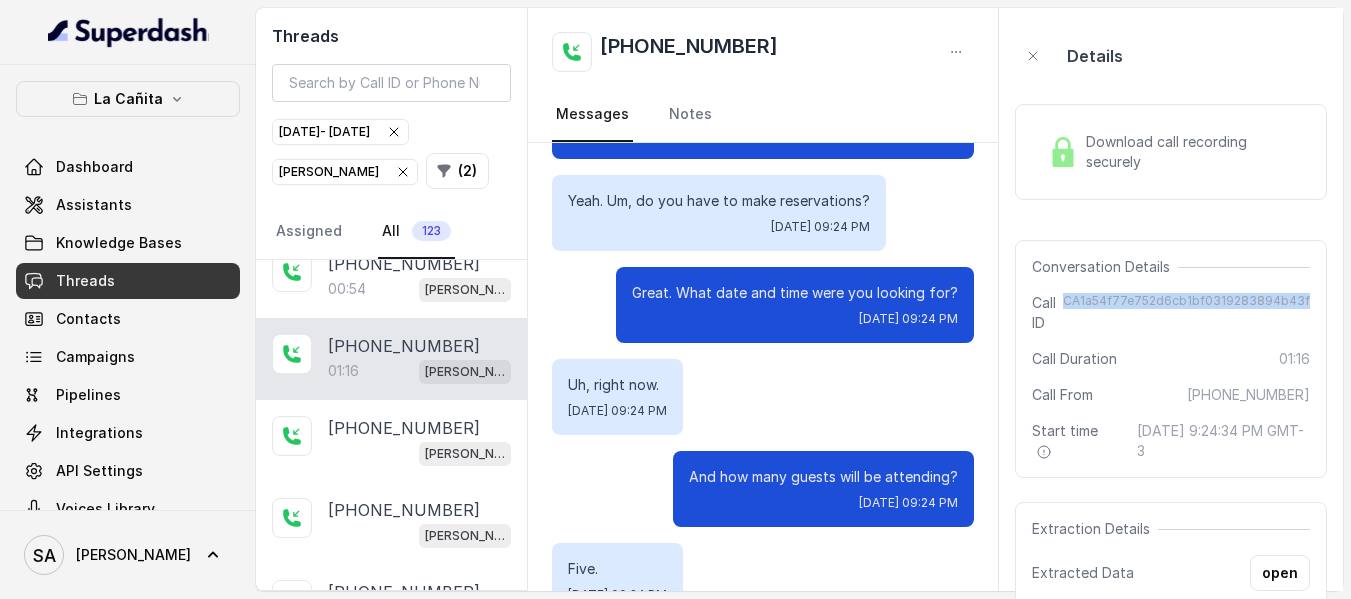 scroll, scrollTop: 200, scrollLeft: 0, axis: vertical 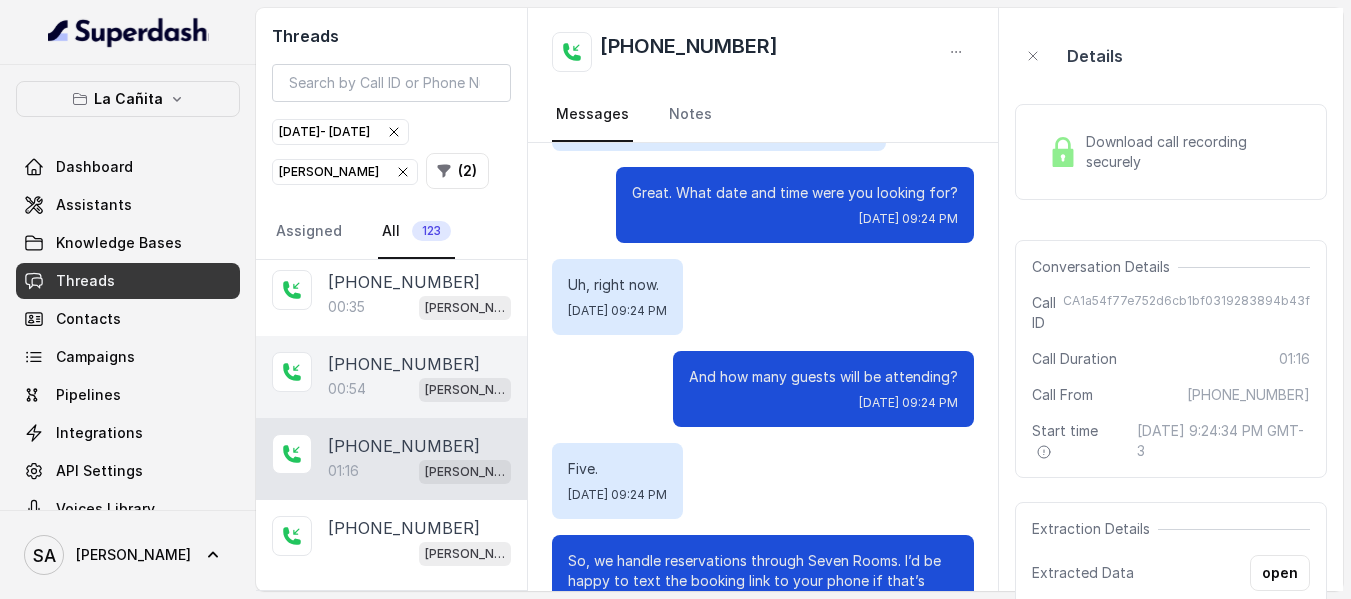 click on "[PHONE_NUMBER]" at bounding box center (404, 364) 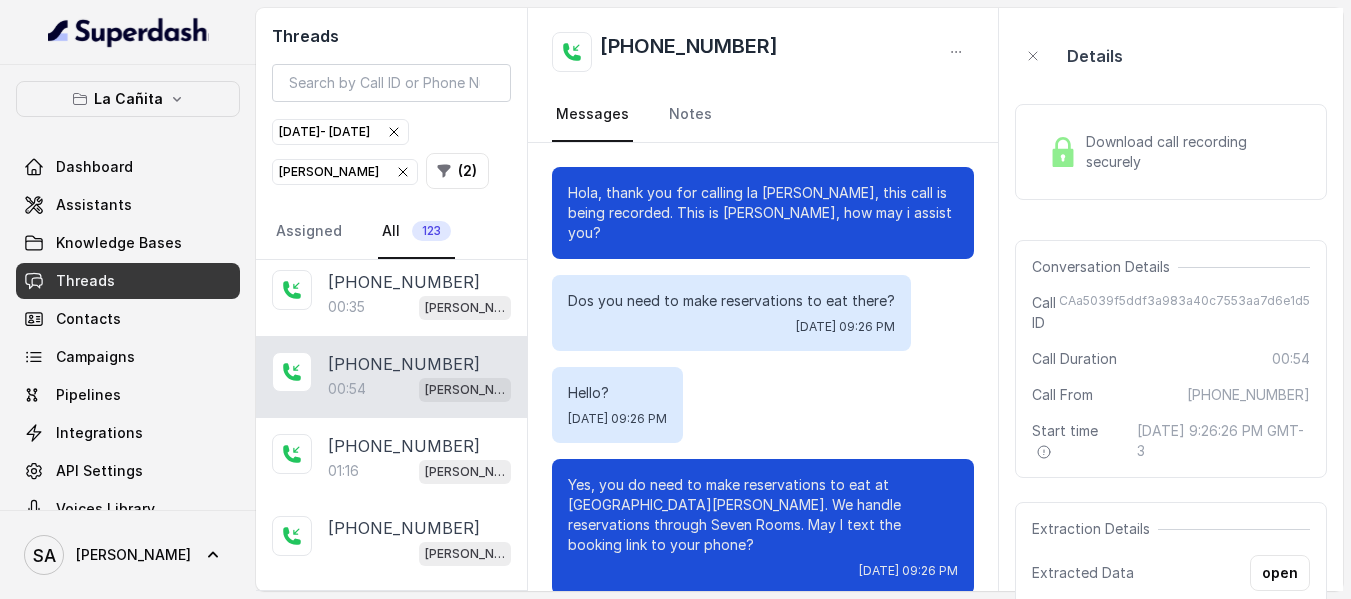 scroll, scrollTop: 264, scrollLeft: 0, axis: vertical 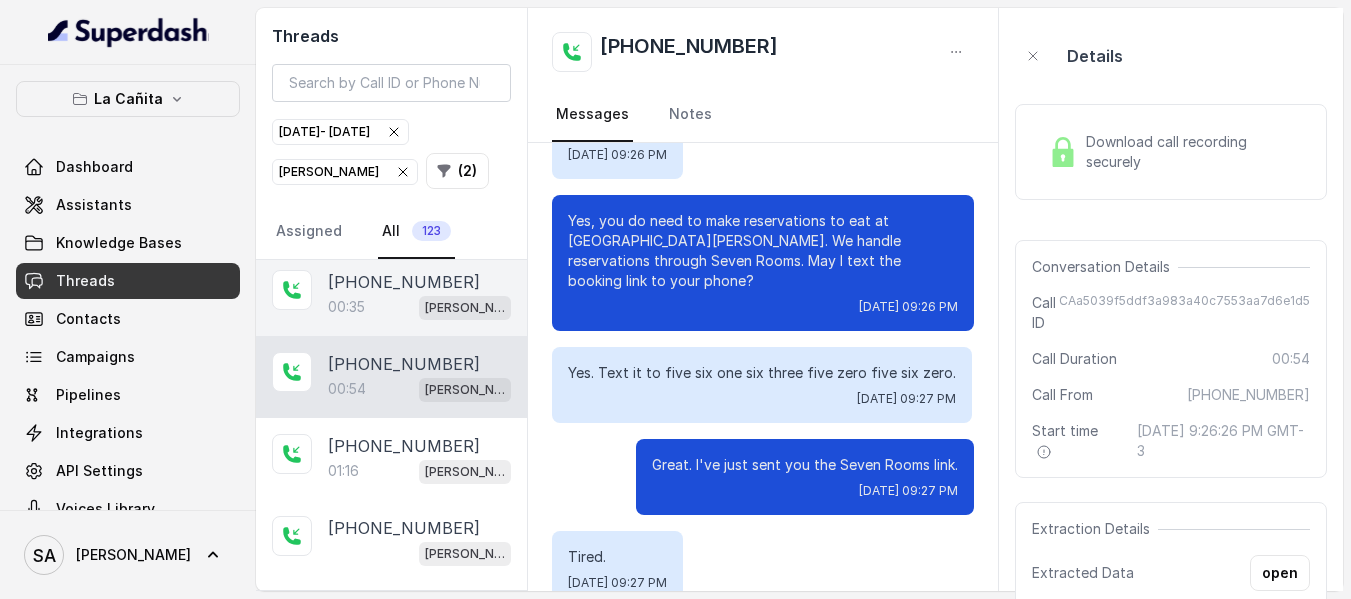 click on "[PHONE_NUMBER]" at bounding box center [404, 282] 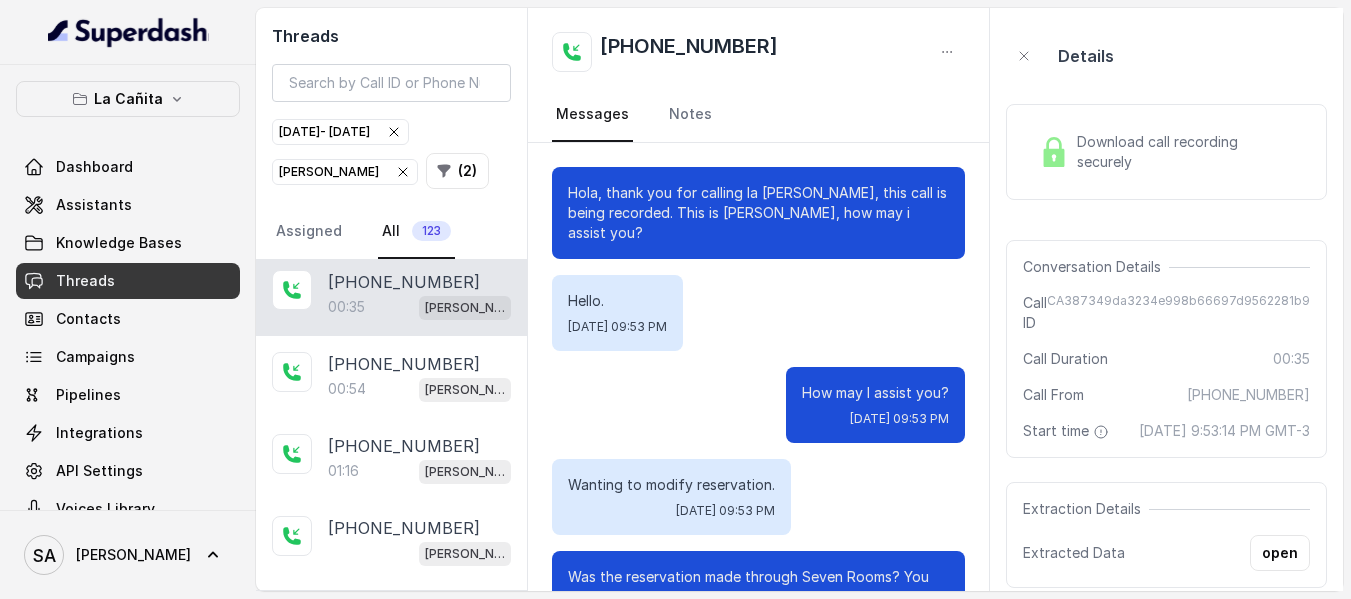 scroll, scrollTop: 468, scrollLeft: 0, axis: vertical 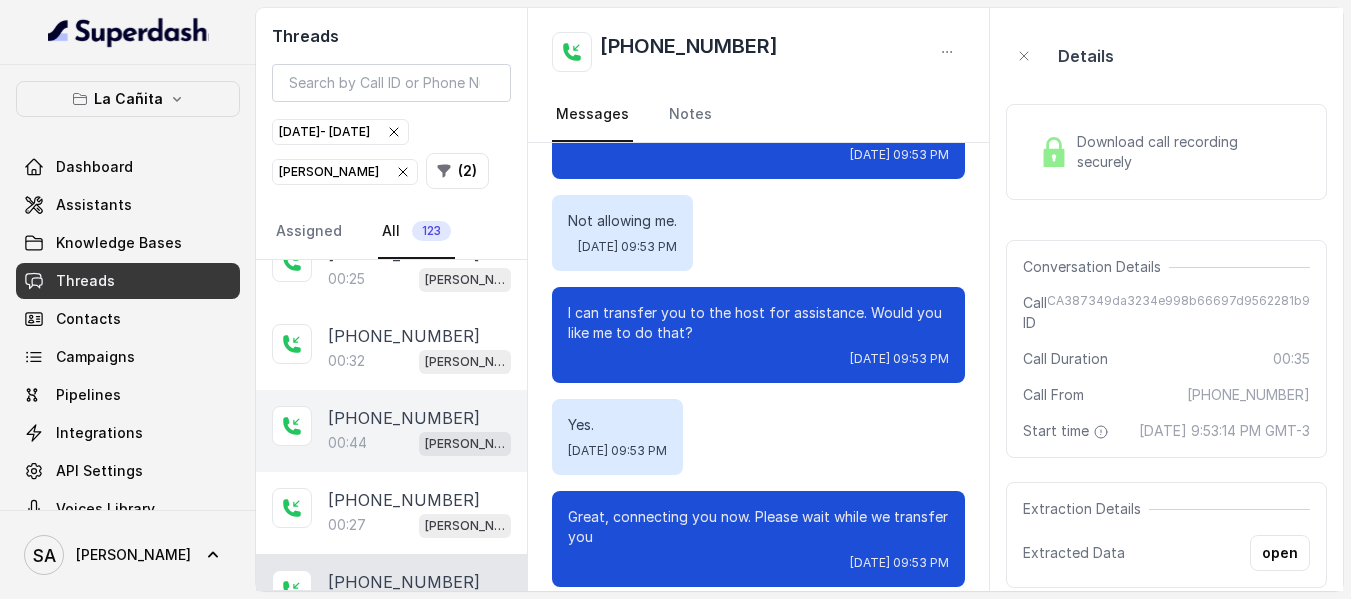 click on "[PHONE_NUMBER]" at bounding box center (404, 418) 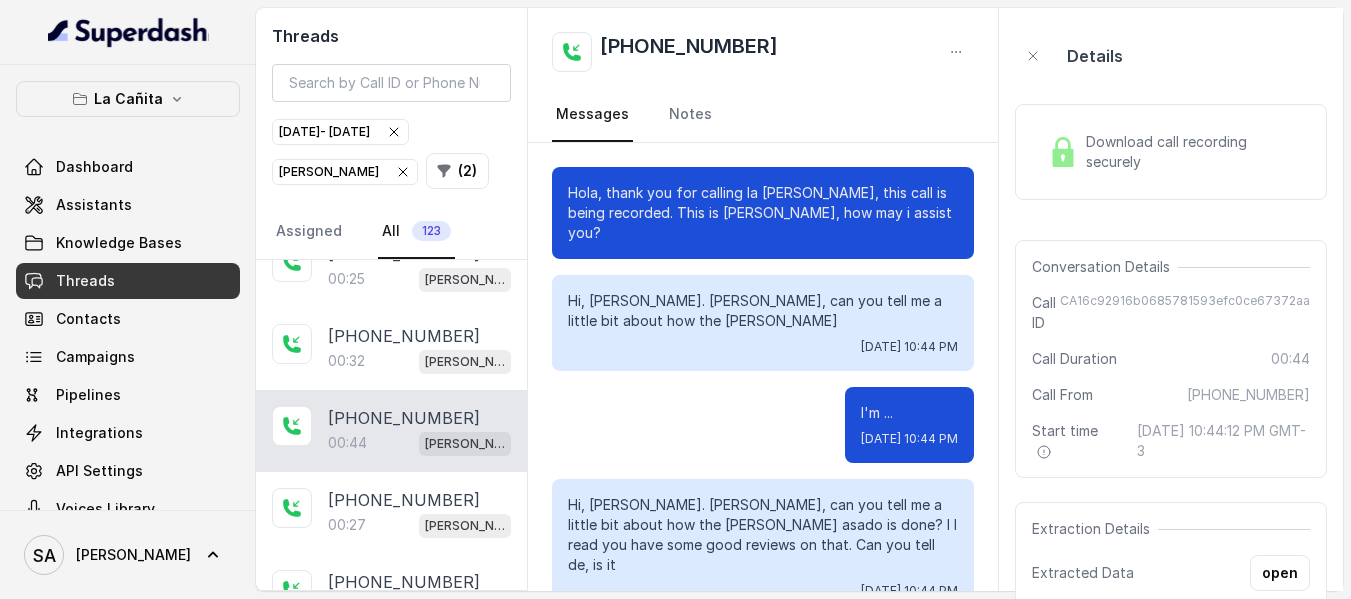 scroll, scrollTop: 844, scrollLeft: 0, axis: vertical 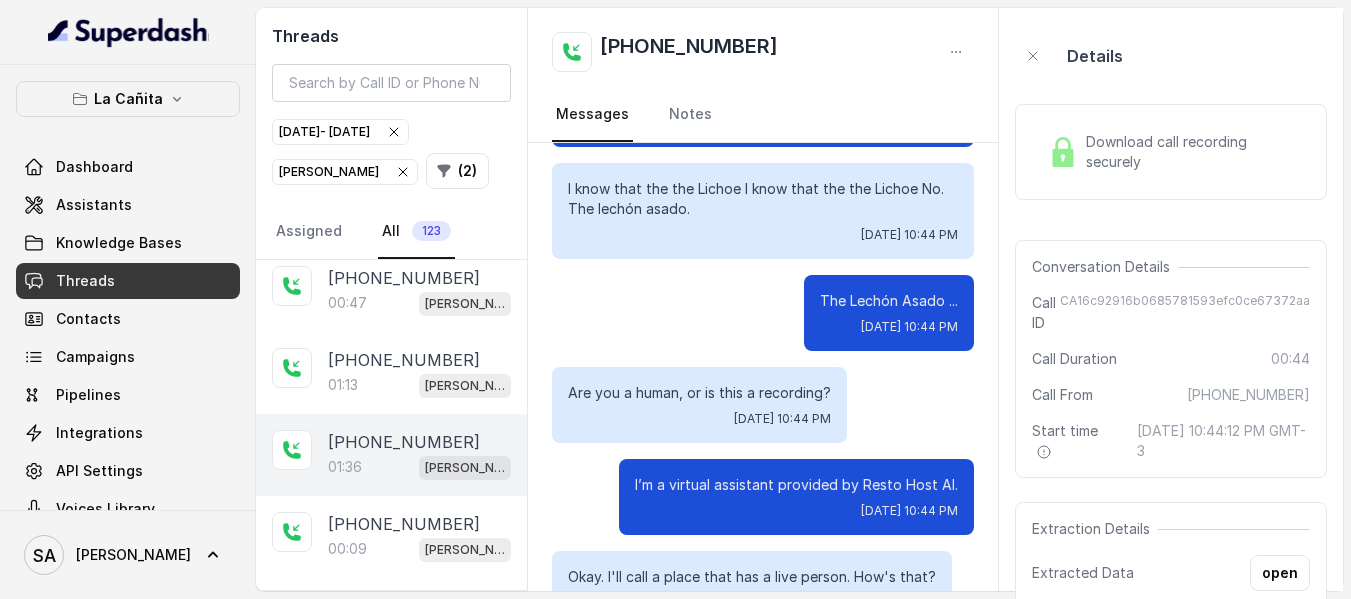 click on "[PHONE_NUMBER]" at bounding box center (404, 442) 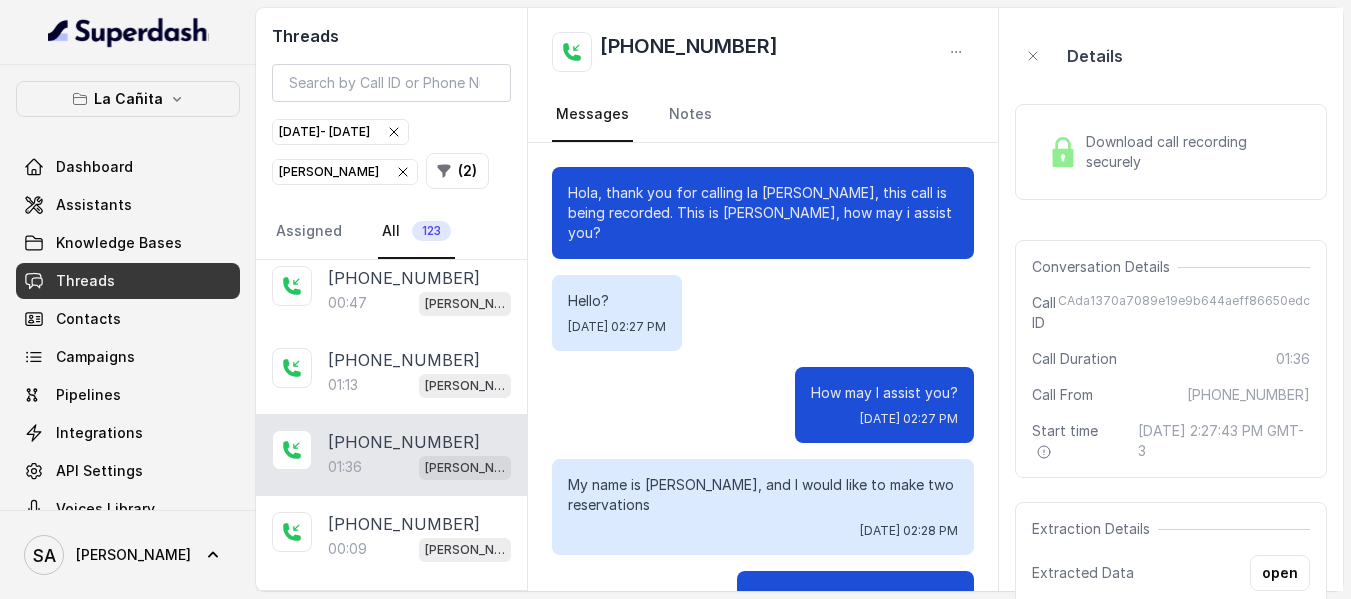scroll, scrollTop: 1520, scrollLeft: 0, axis: vertical 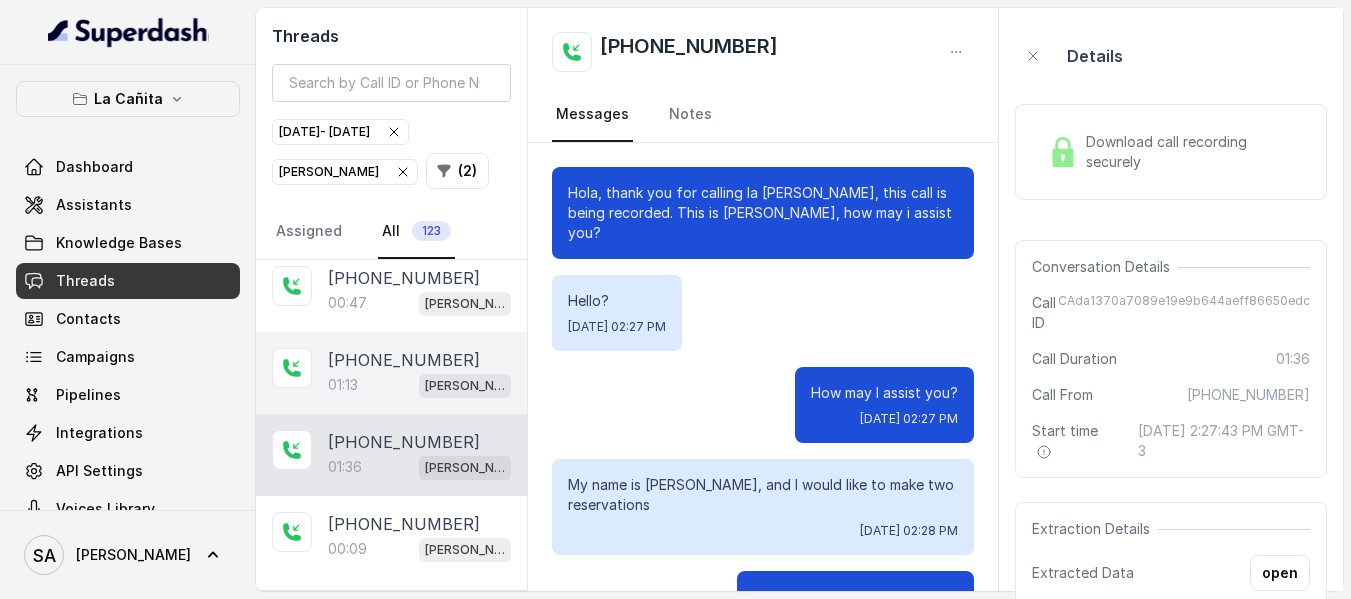 click on "[PHONE_NUMBER]" at bounding box center [404, 360] 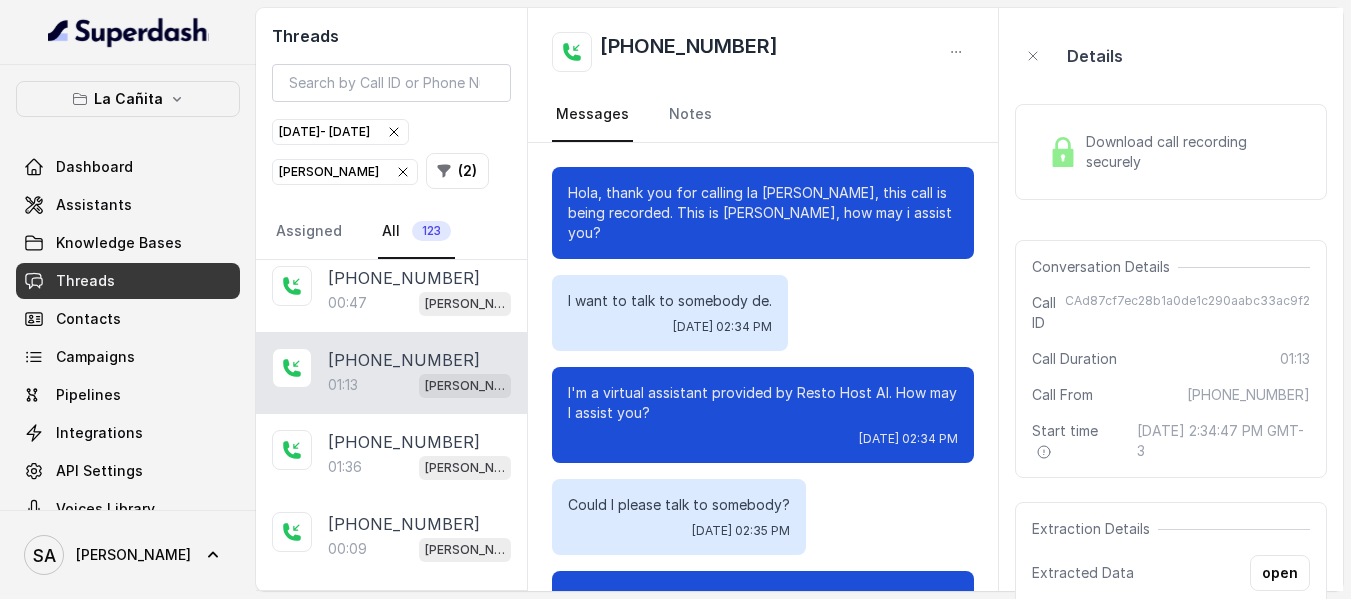 scroll, scrollTop: 1376, scrollLeft: 0, axis: vertical 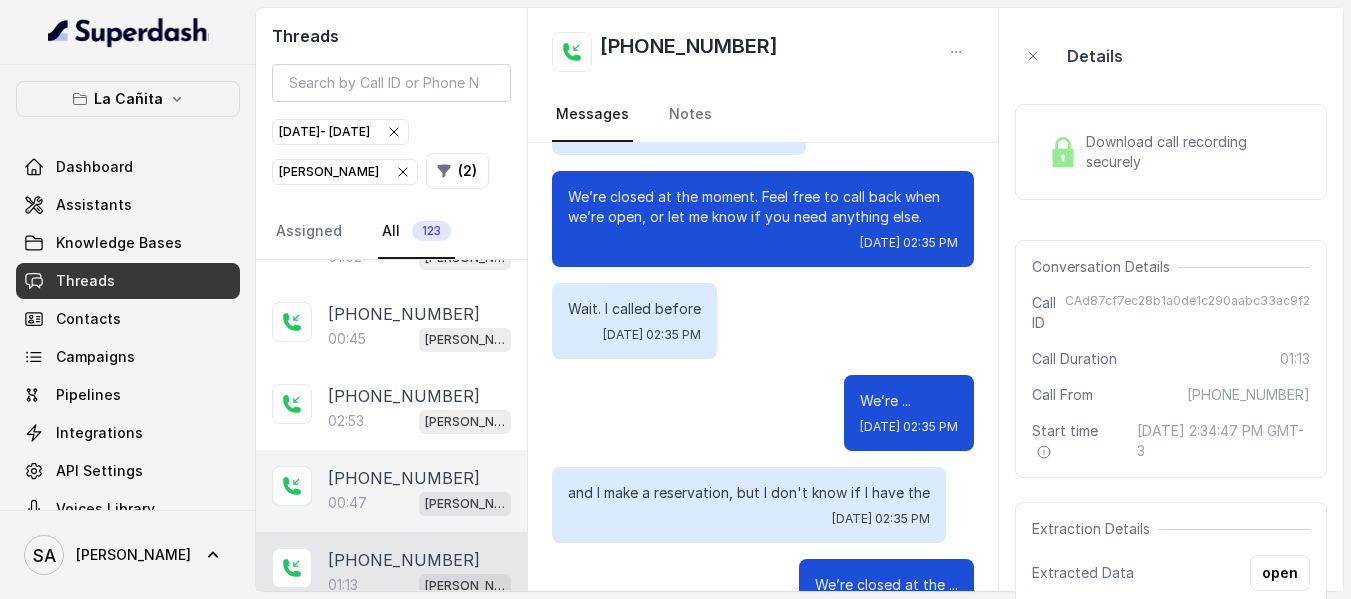 click on "00:47 [PERSON_NAME]" at bounding box center (419, 503) 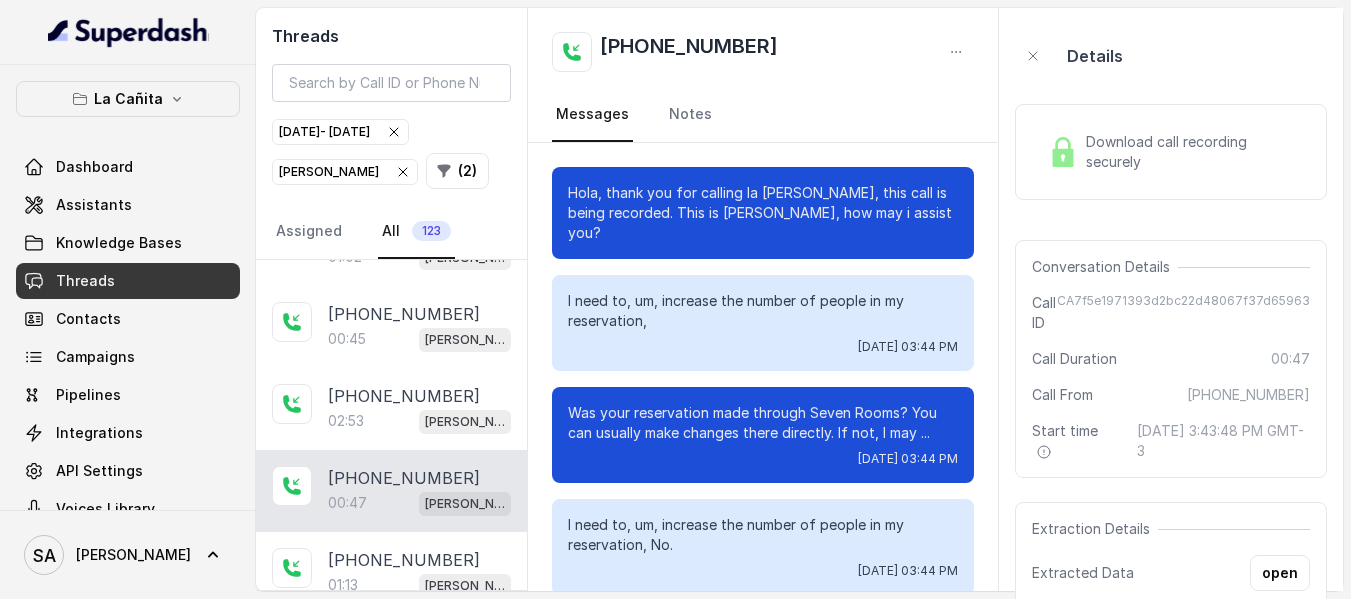 scroll, scrollTop: 528, scrollLeft: 0, axis: vertical 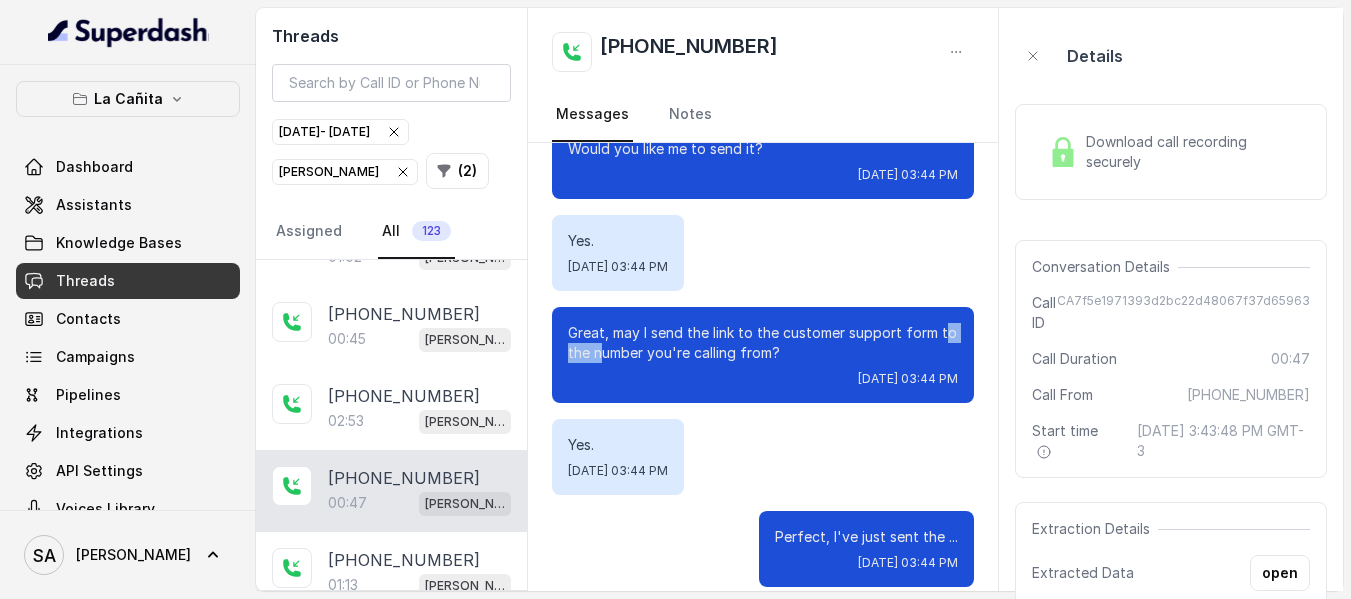 drag, startPoint x: 572, startPoint y: 332, endPoint x: 621, endPoint y: 325, distance: 49.497475 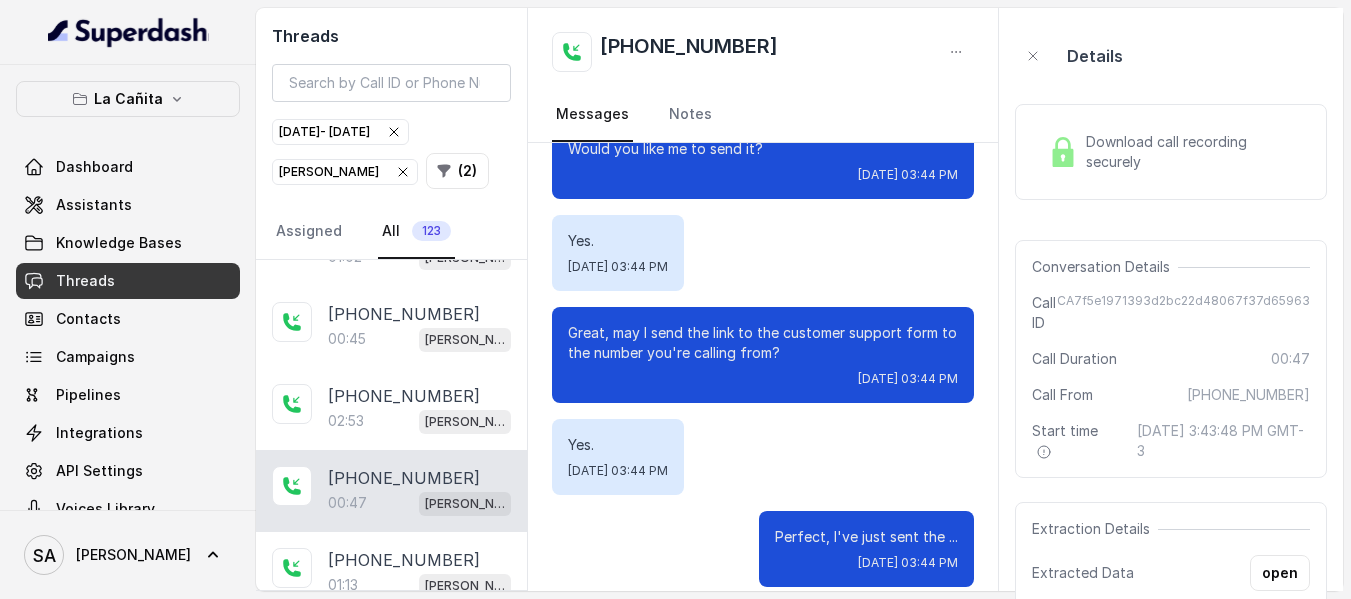 click on "Great, may I send the link to the customer support form to the number you're calling from? [DATE] 03:44 PM" at bounding box center (763, 355) 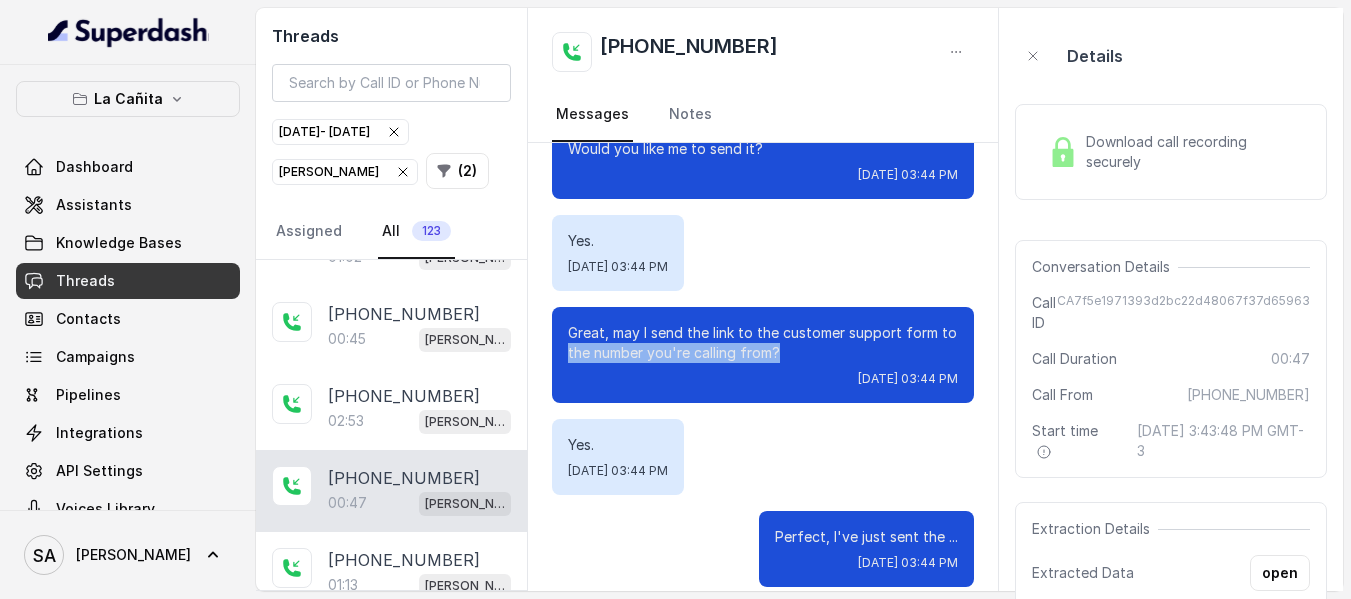 drag, startPoint x: 587, startPoint y: 337, endPoint x: 797, endPoint y: 324, distance: 210.402 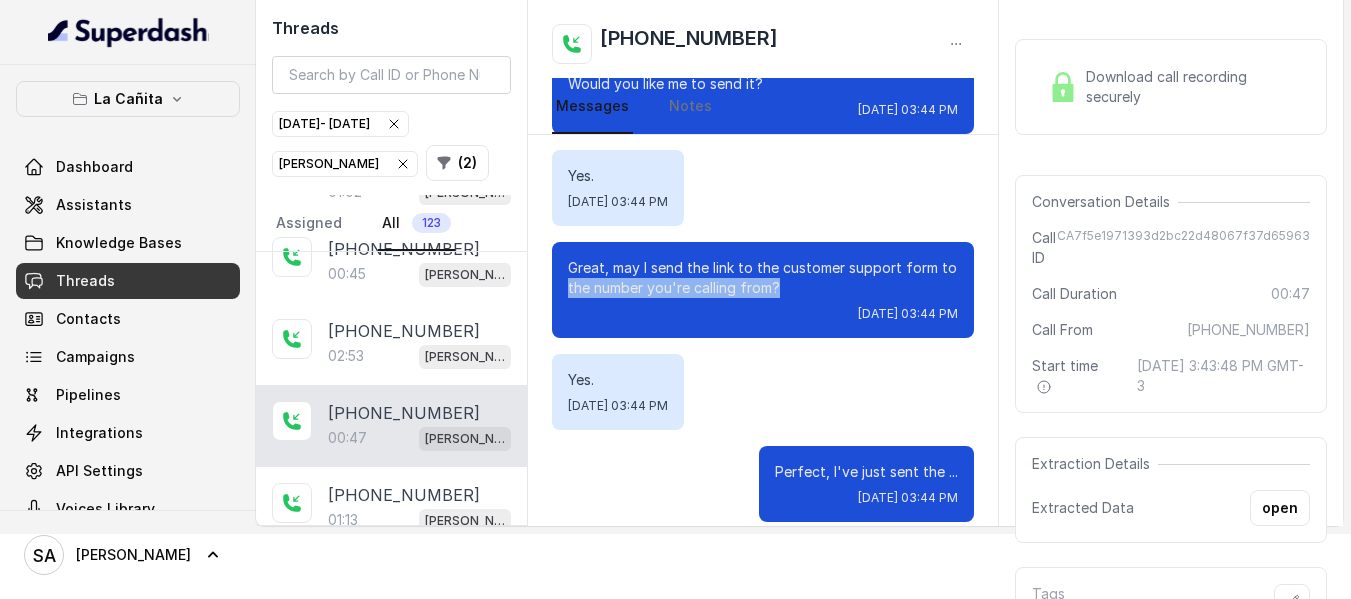 scroll, scrollTop: 100, scrollLeft: 0, axis: vertical 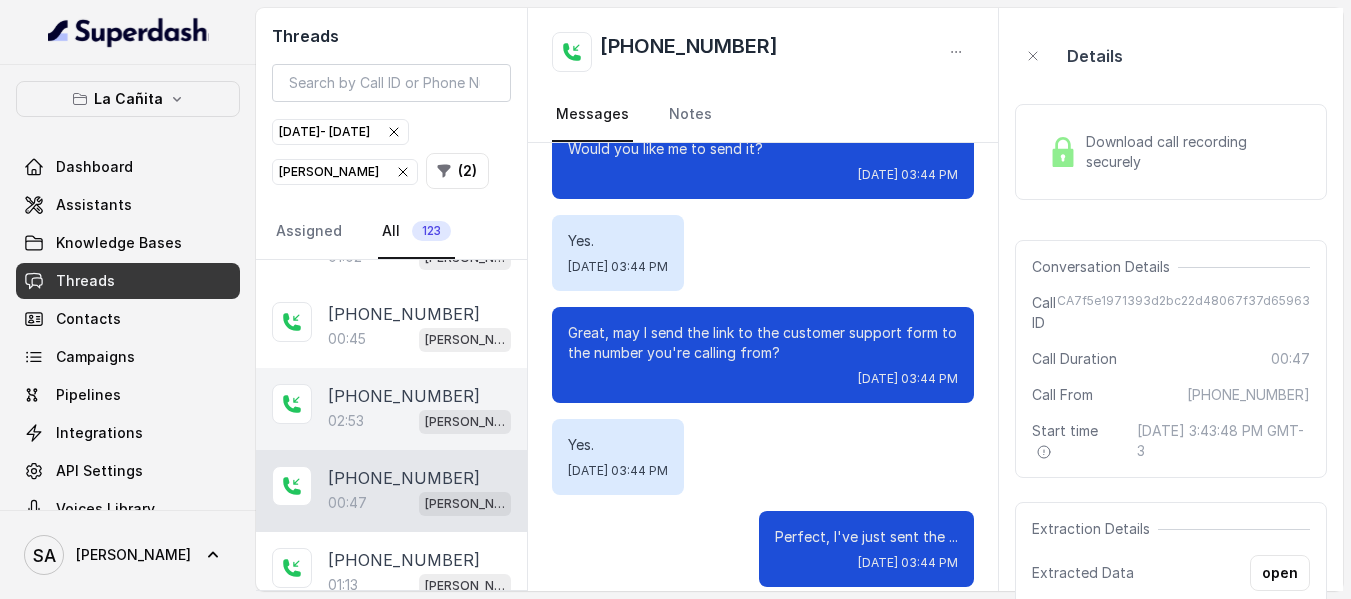 click on "[PHONE_NUMBER]" at bounding box center (404, 396) 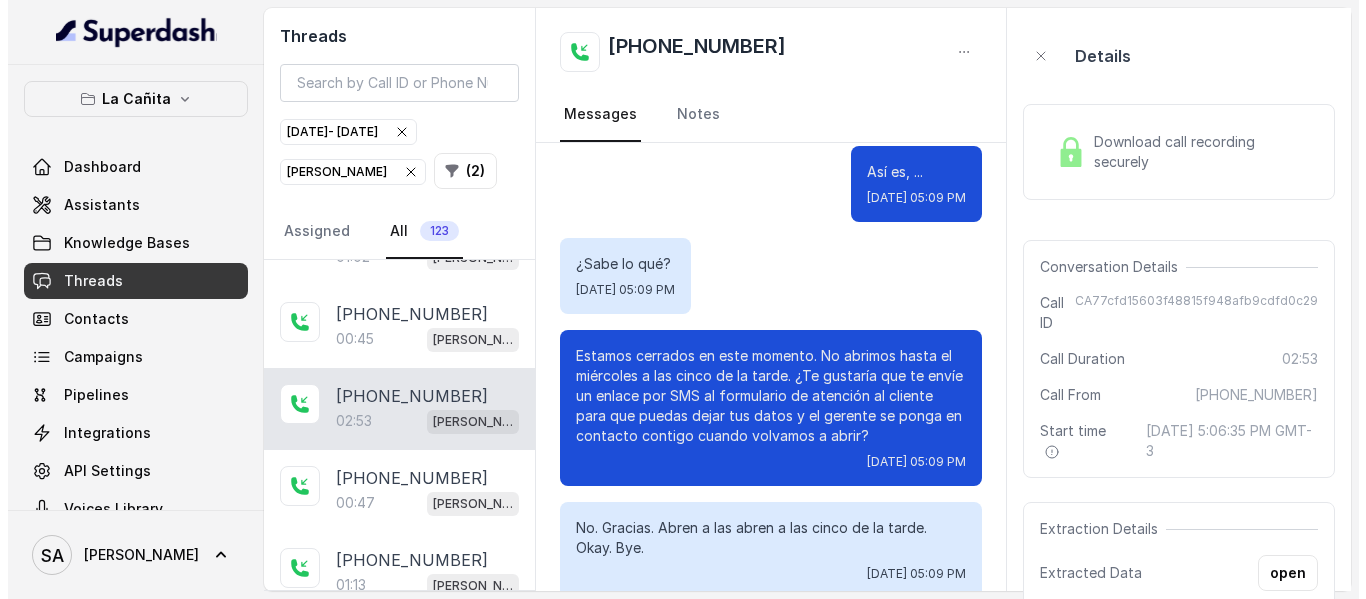 scroll, scrollTop: 4224, scrollLeft: 0, axis: vertical 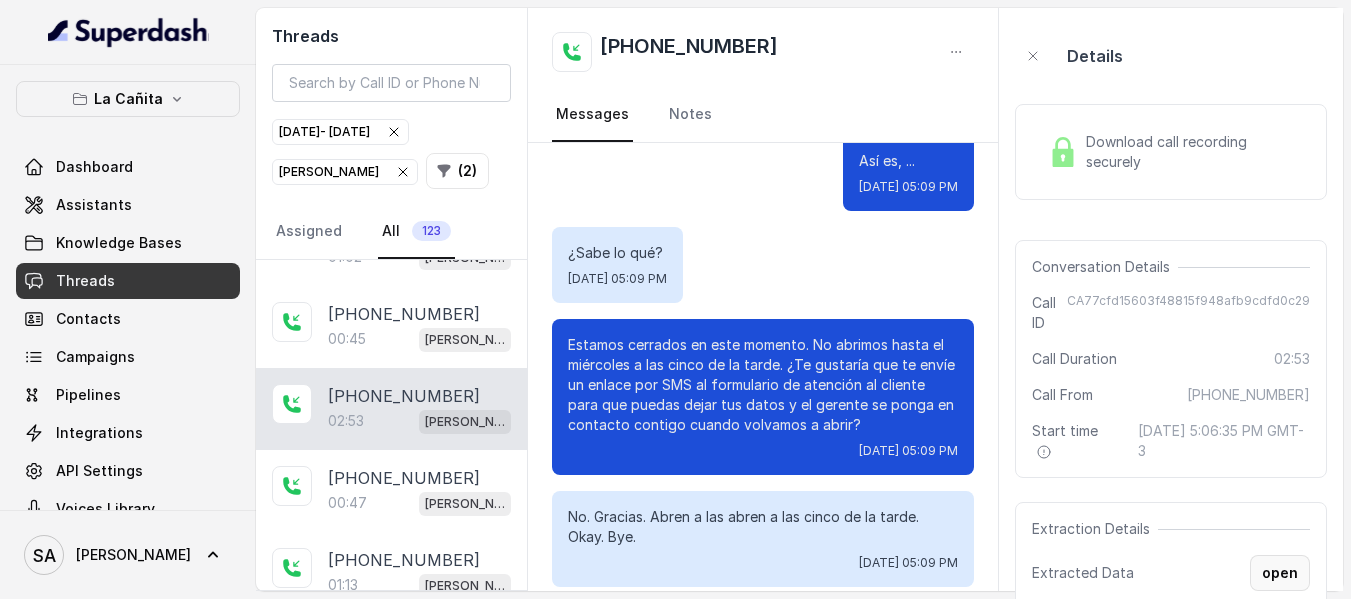 click on "open" at bounding box center (1280, 573) 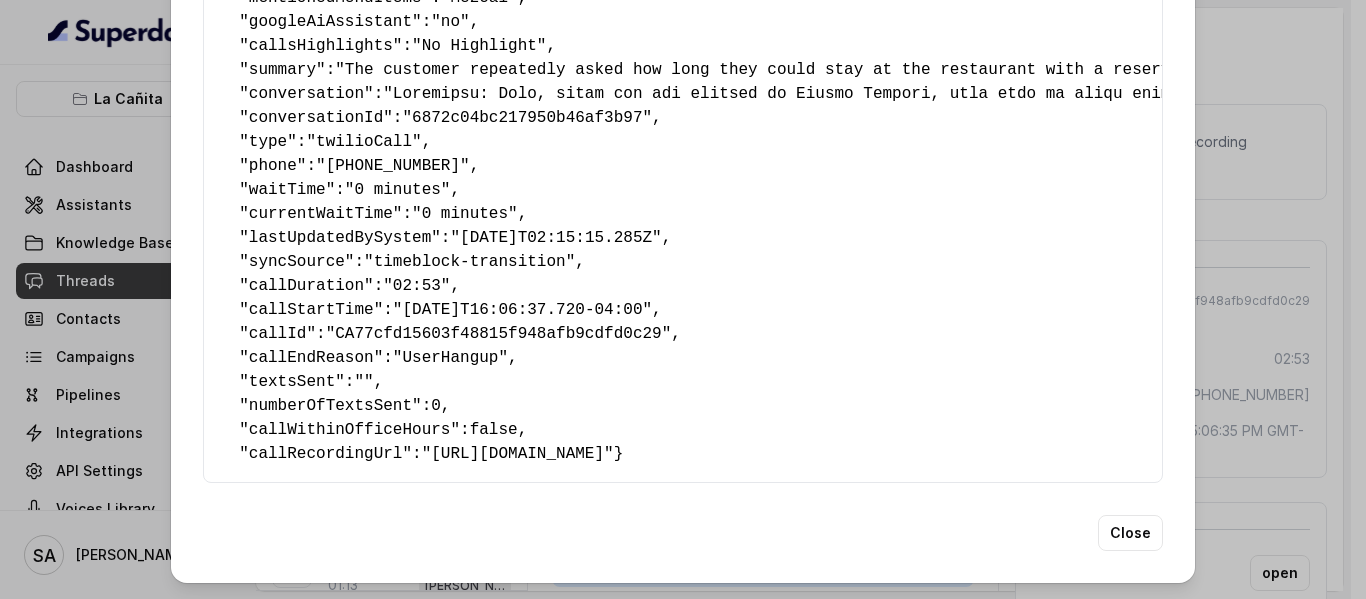 scroll, scrollTop: 486, scrollLeft: 0, axis: vertical 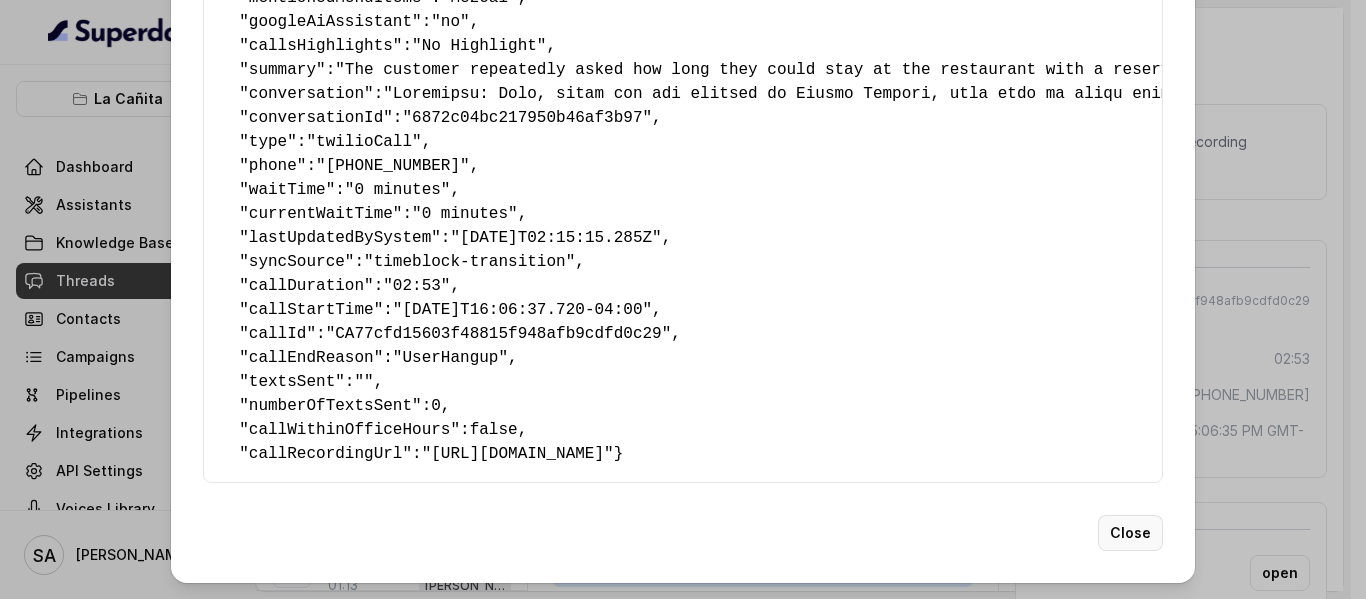 click on "Close" at bounding box center [1130, 533] 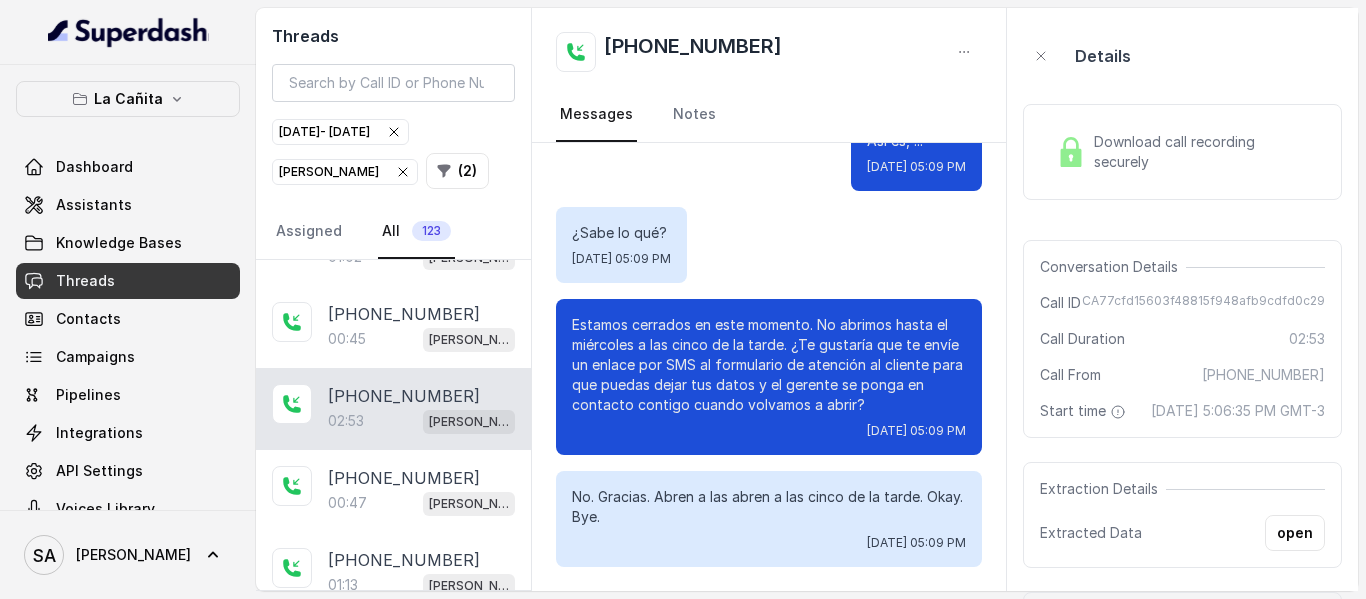 scroll, scrollTop: 0, scrollLeft: 0, axis: both 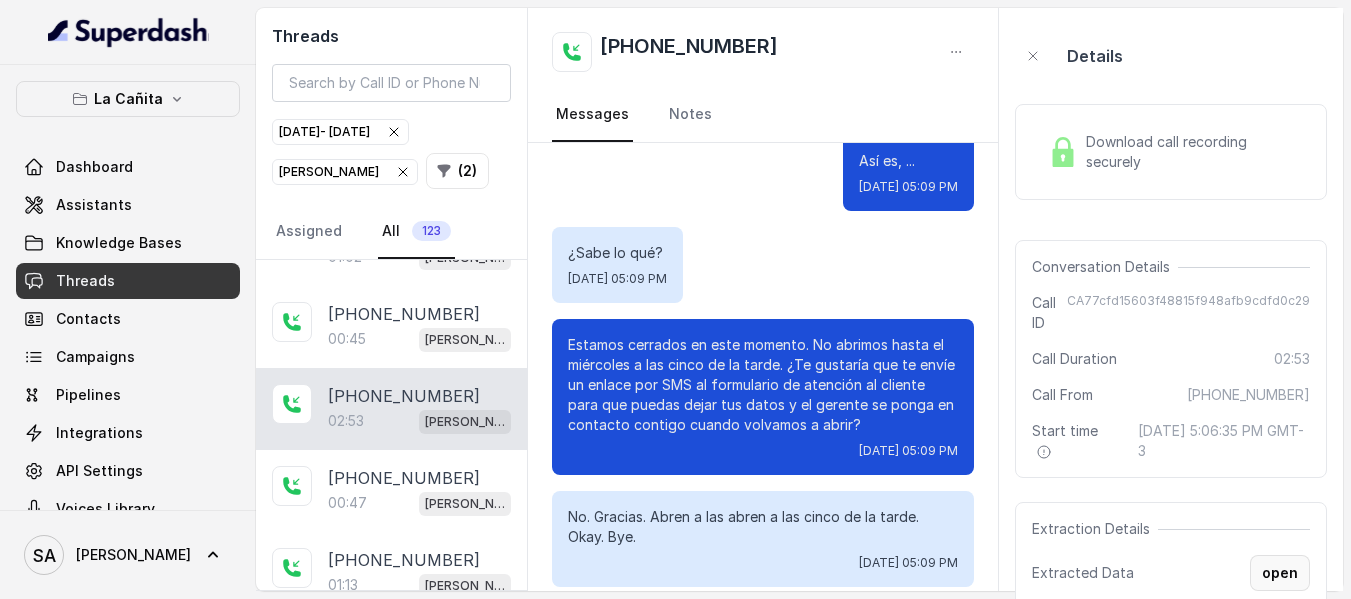 click on "open" at bounding box center (1280, 573) 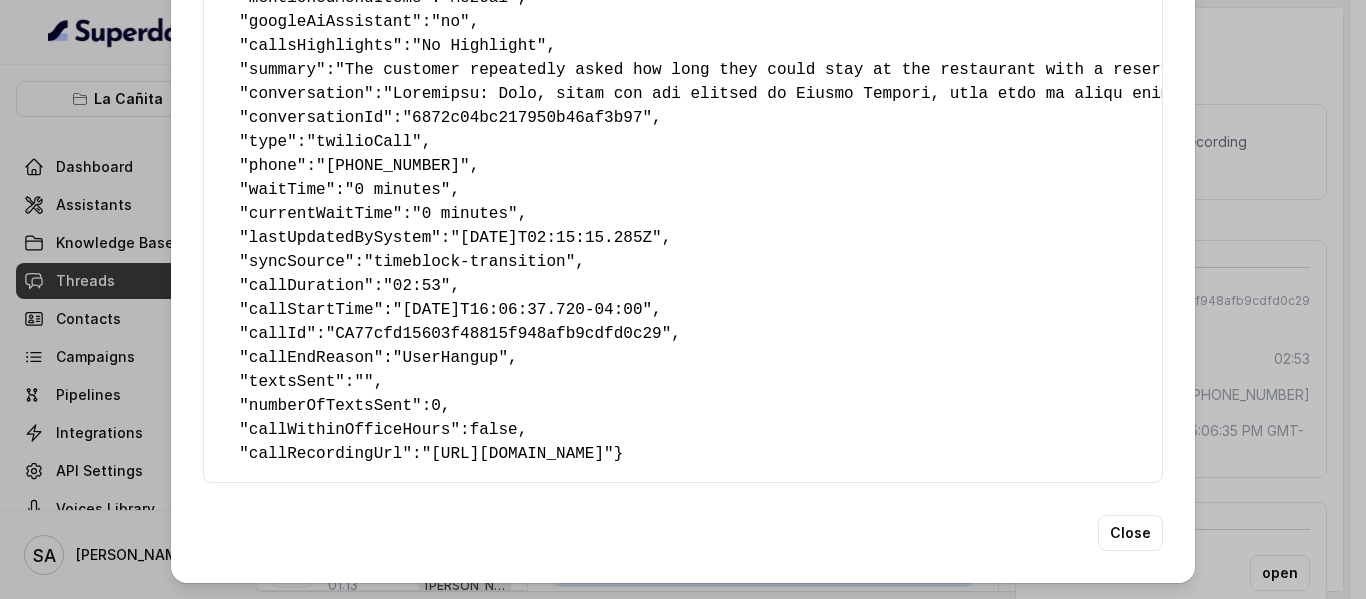 scroll, scrollTop: 486, scrollLeft: 0, axis: vertical 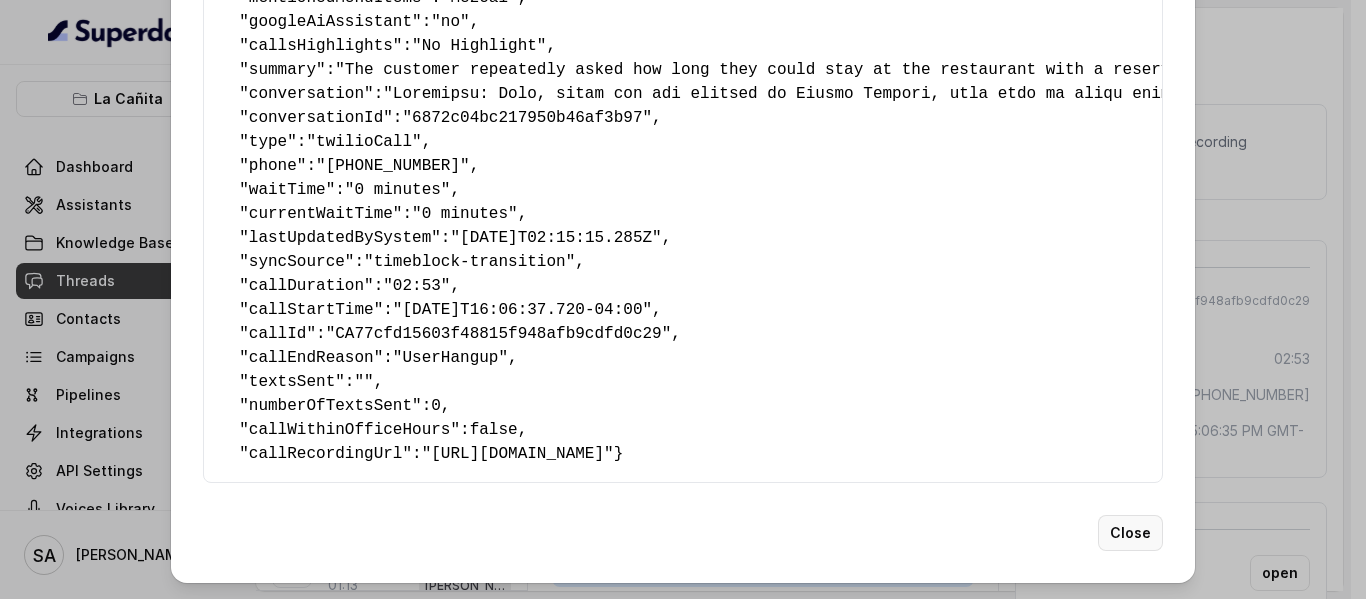 click on "Close" at bounding box center (1130, 533) 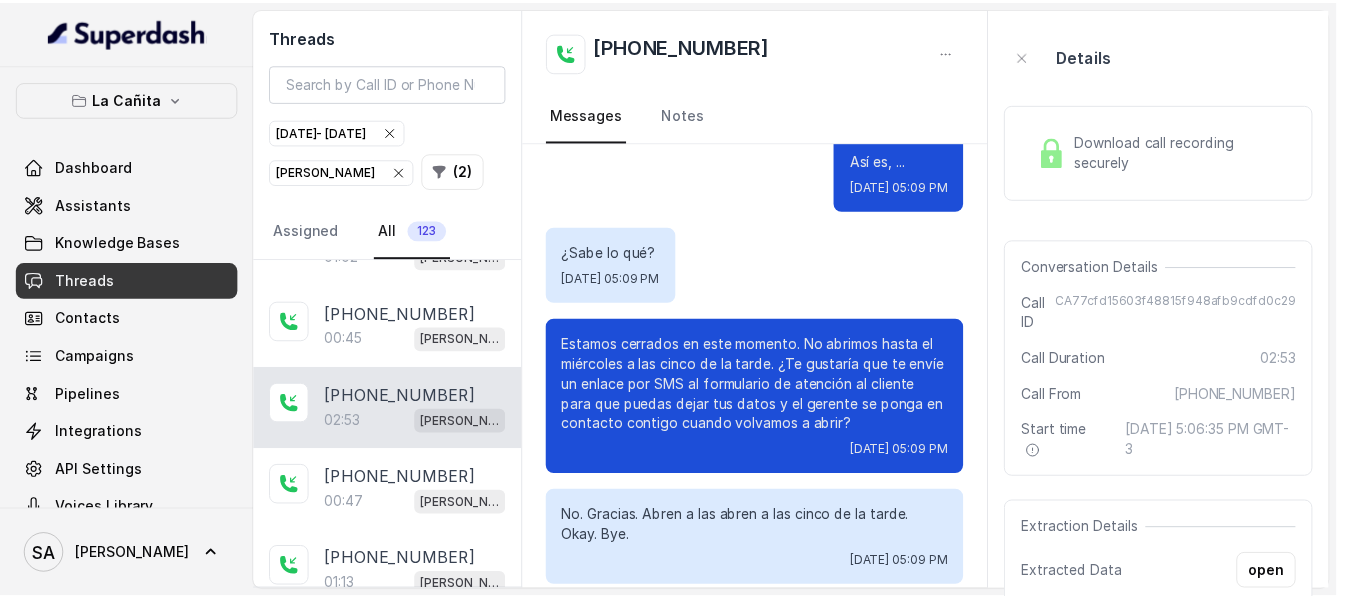 scroll, scrollTop: 0, scrollLeft: 0, axis: both 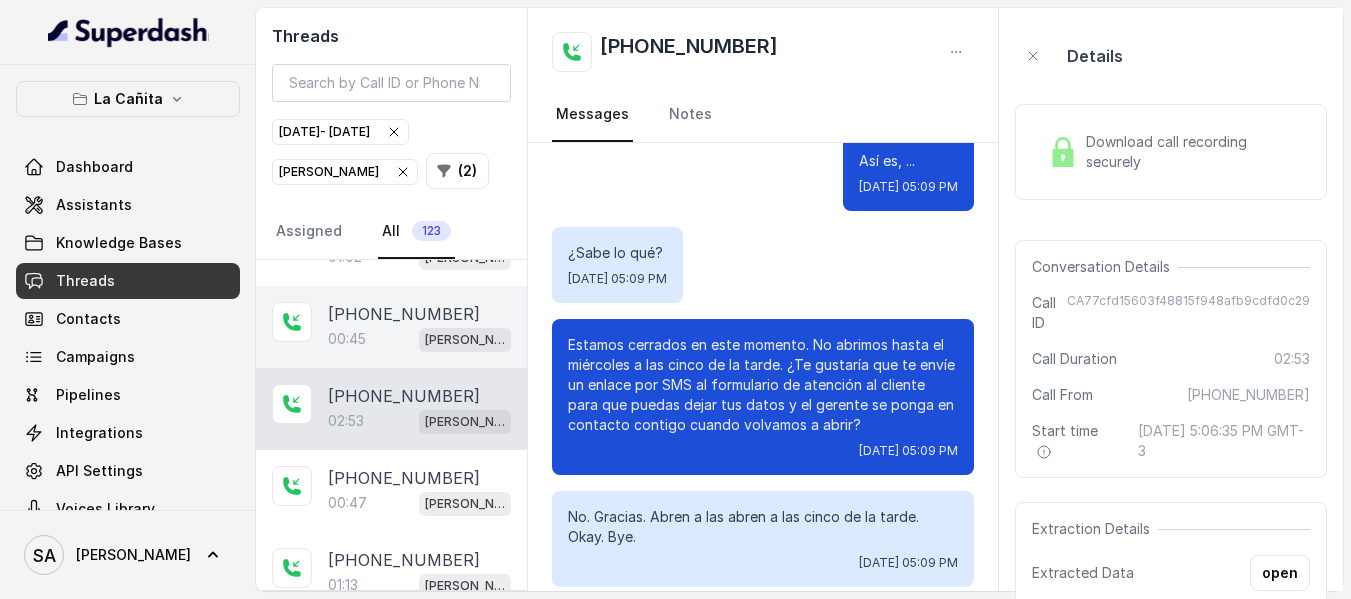 click on "[PHONE_NUMBER]:45 [PERSON_NAME]" at bounding box center [391, 327] 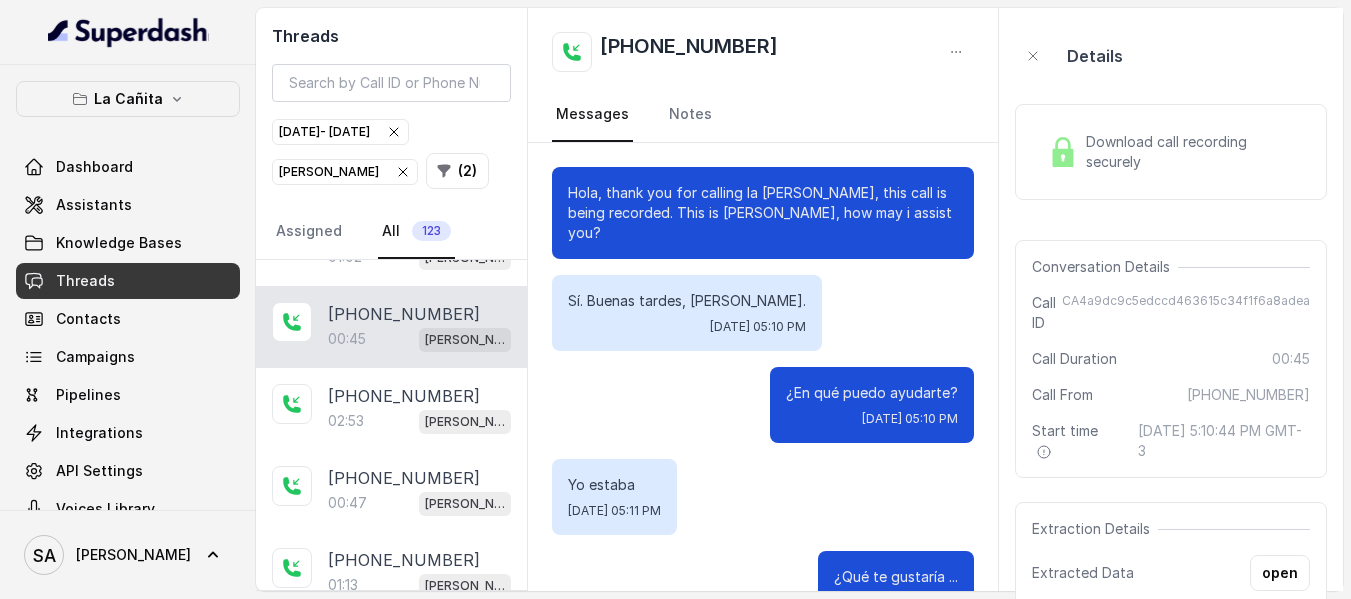 scroll, scrollTop: 672, scrollLeft: 0, axis: vertical 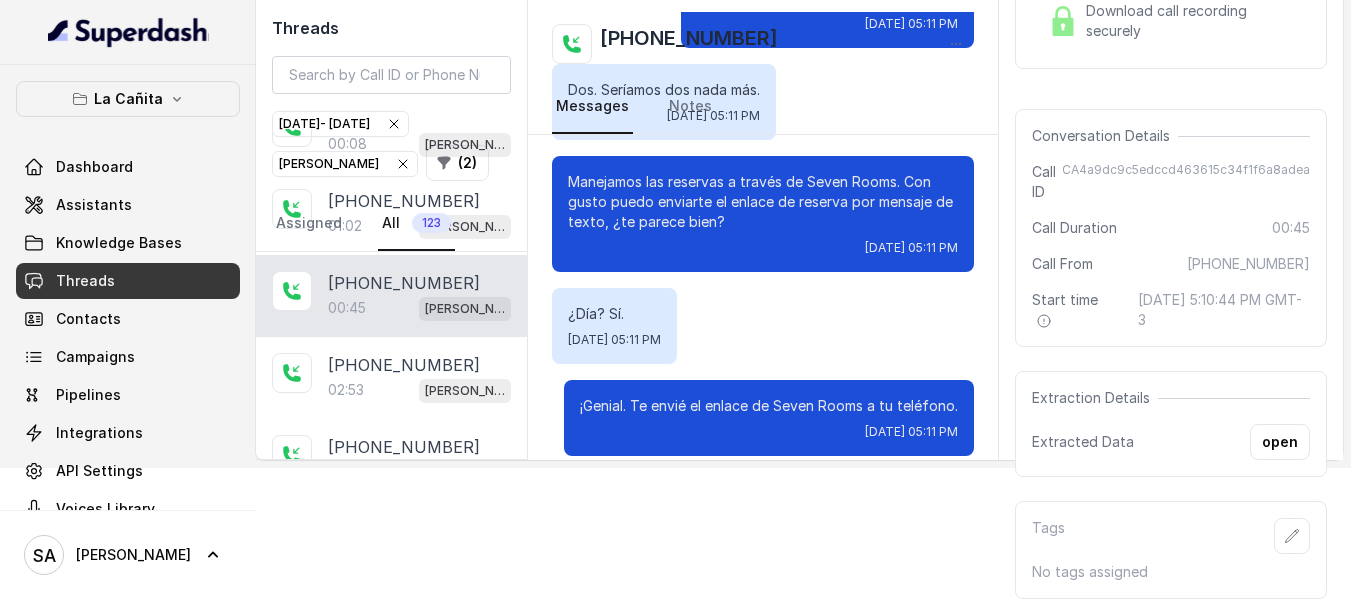click on "Download call recording securely" at bounding box center (1194, 21) 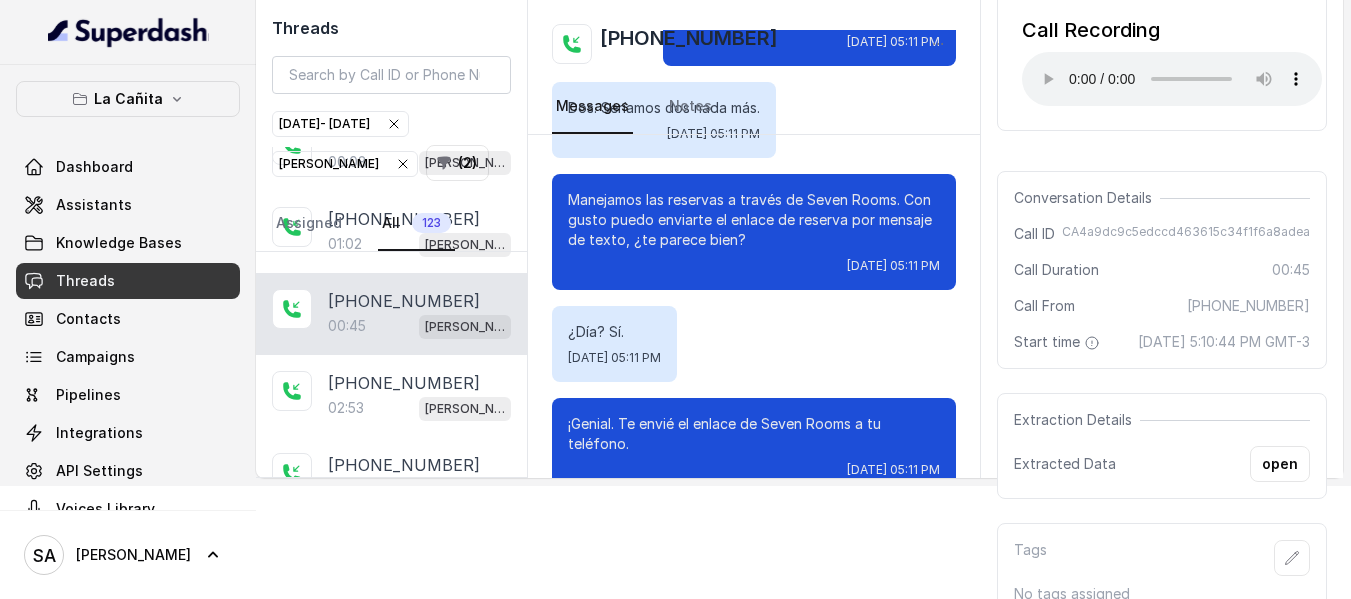 scroll, scrollTop: 131, scrollLeft: 0, axis: vertical 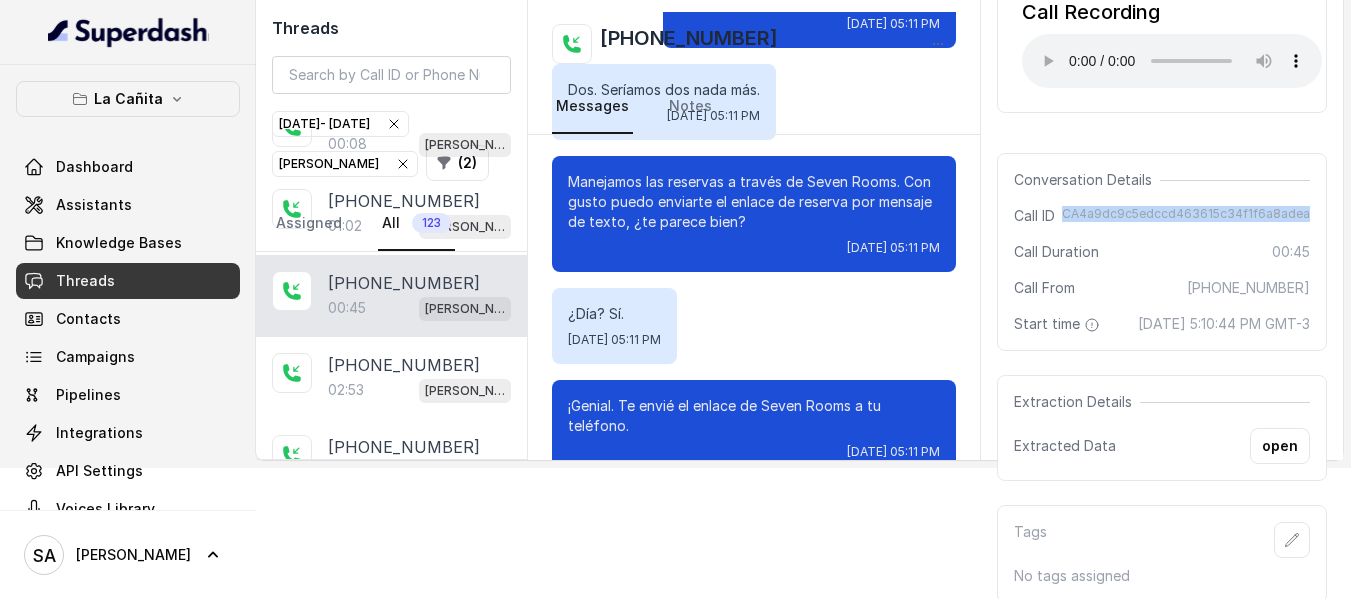 drag, startPoint x: 1074, startPoint y: 213, endPoint x: 1339, endPoint y: 209, distance: 265.03018 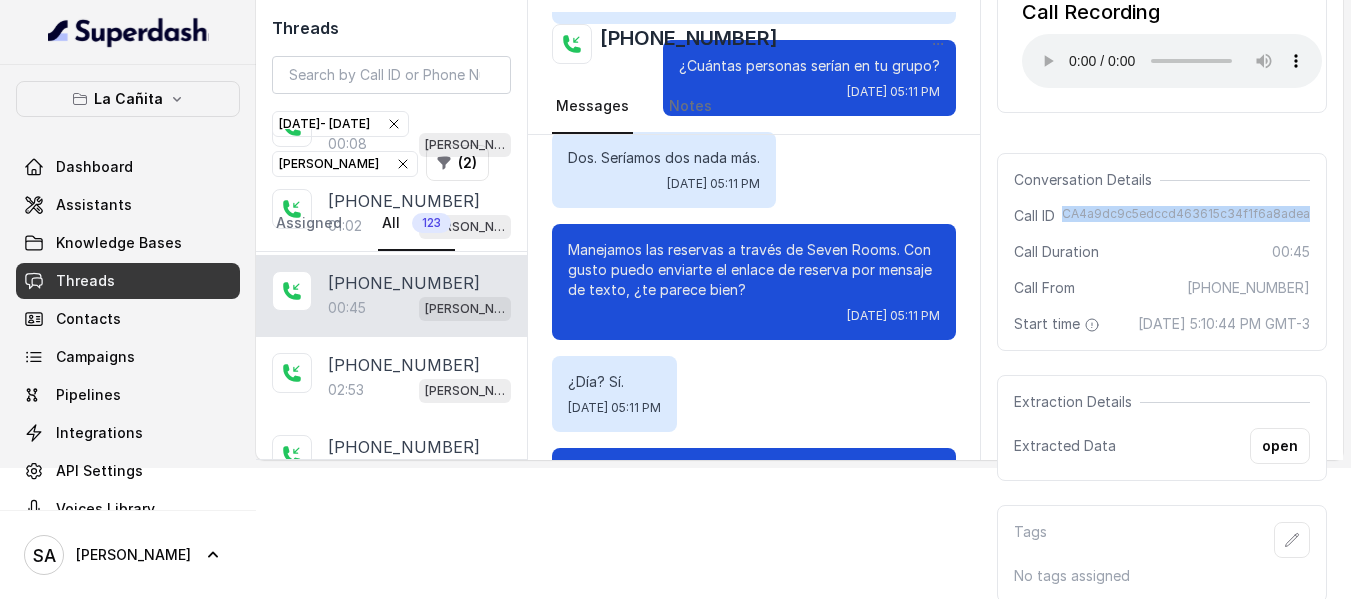 scroll, scrollTop: 572, scrollLeft: 0, axis: vertical 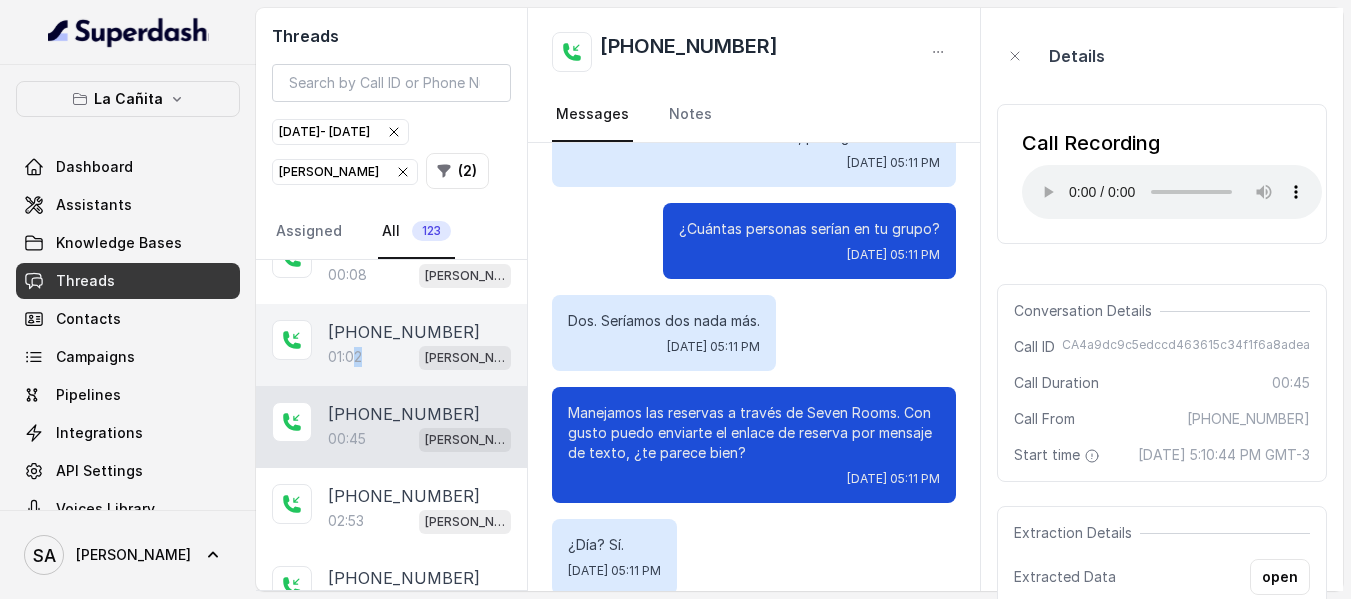 click on "01:02" at bounding box center [345, 357] 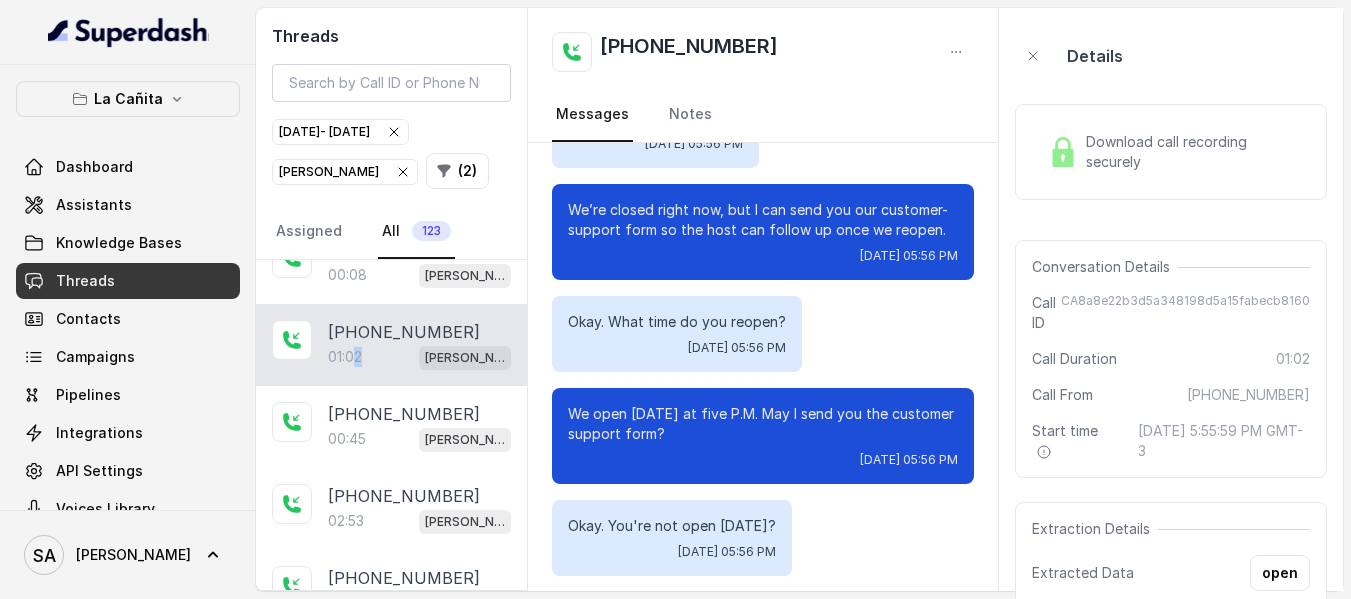 scroll, scrollTop: 572, scrollLeft: 0, axis: vertical 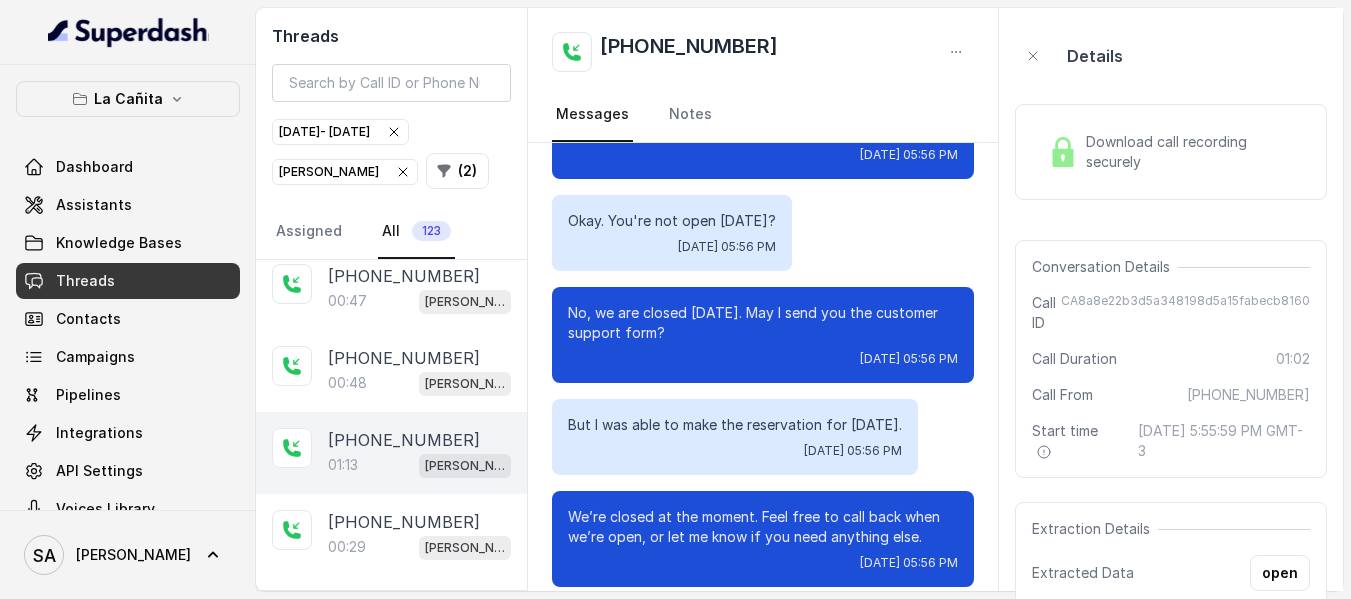 click on "[PHONE_NUMBER]" at bounding box center [404, 440] 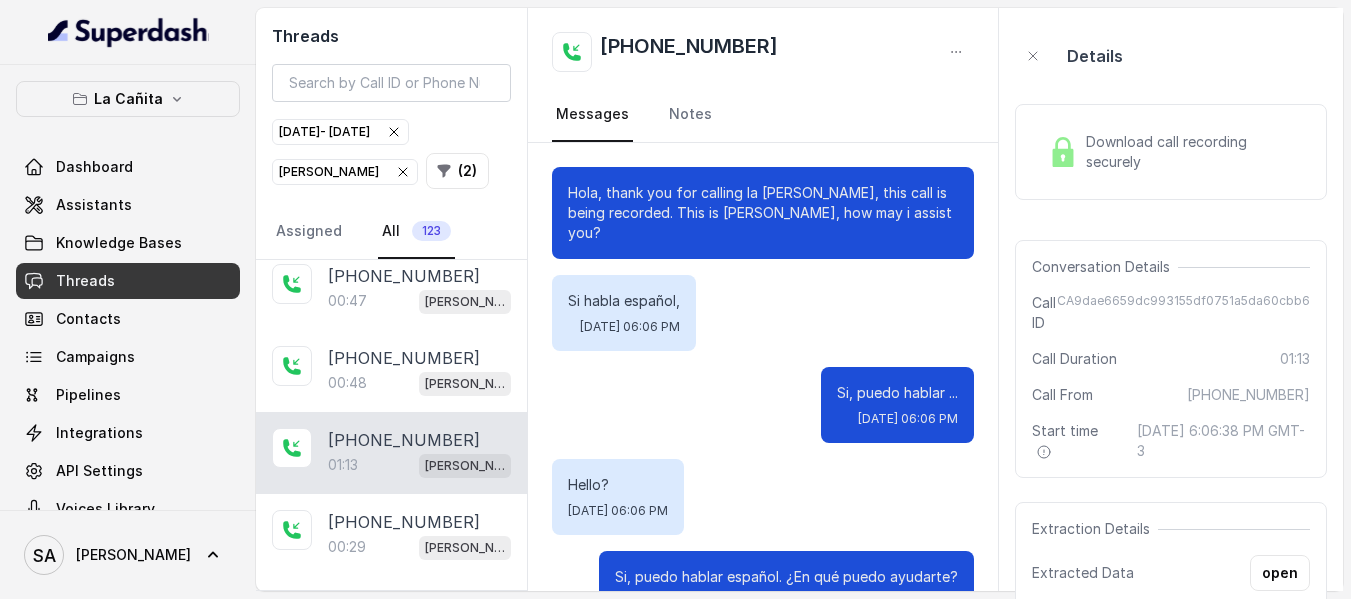 scroll, scrollTop: 1396, scrollLeft: 0, axis: vertical 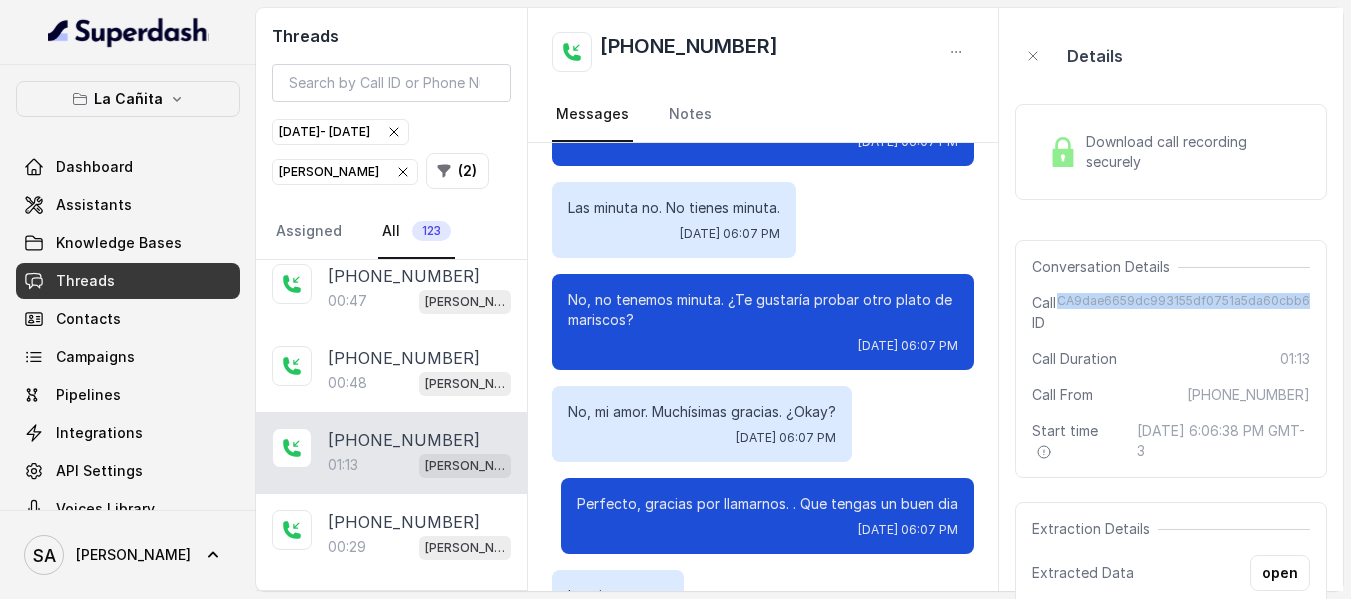 drag, startPoint x: 1073, startPoint y: 301, endPoint x: 1322, endPoint y: 312, distance: 249.24286 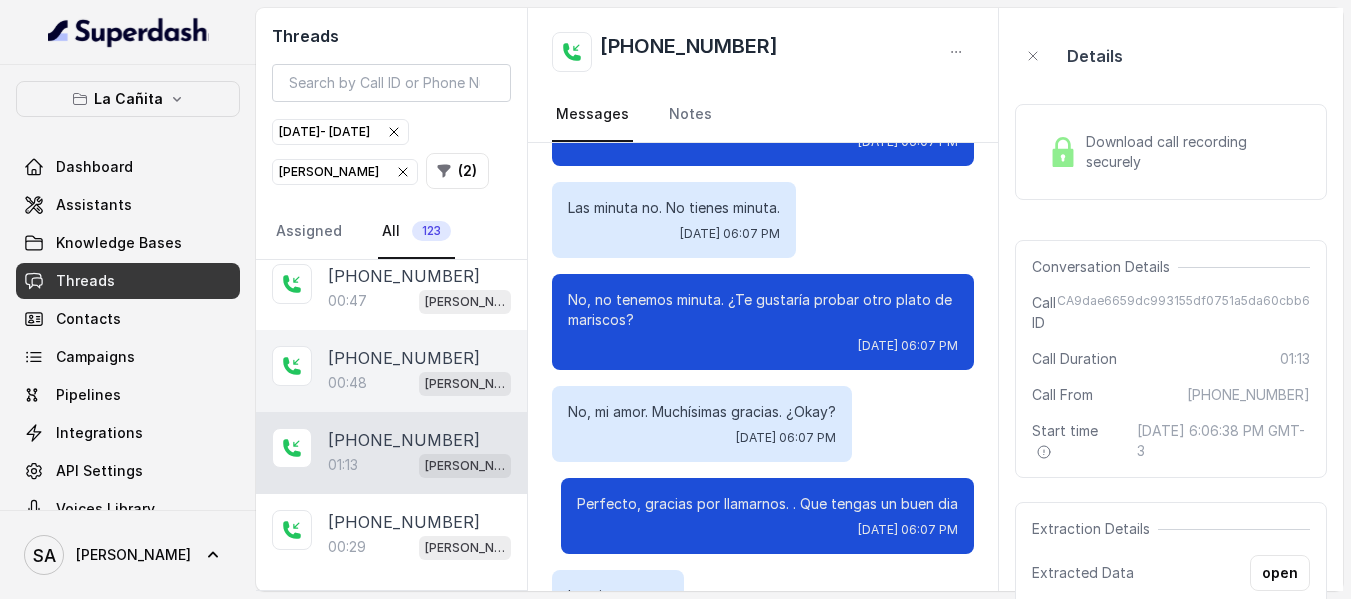 click on "[PHONE_NUMBER]" at bounding box center (404, 358) 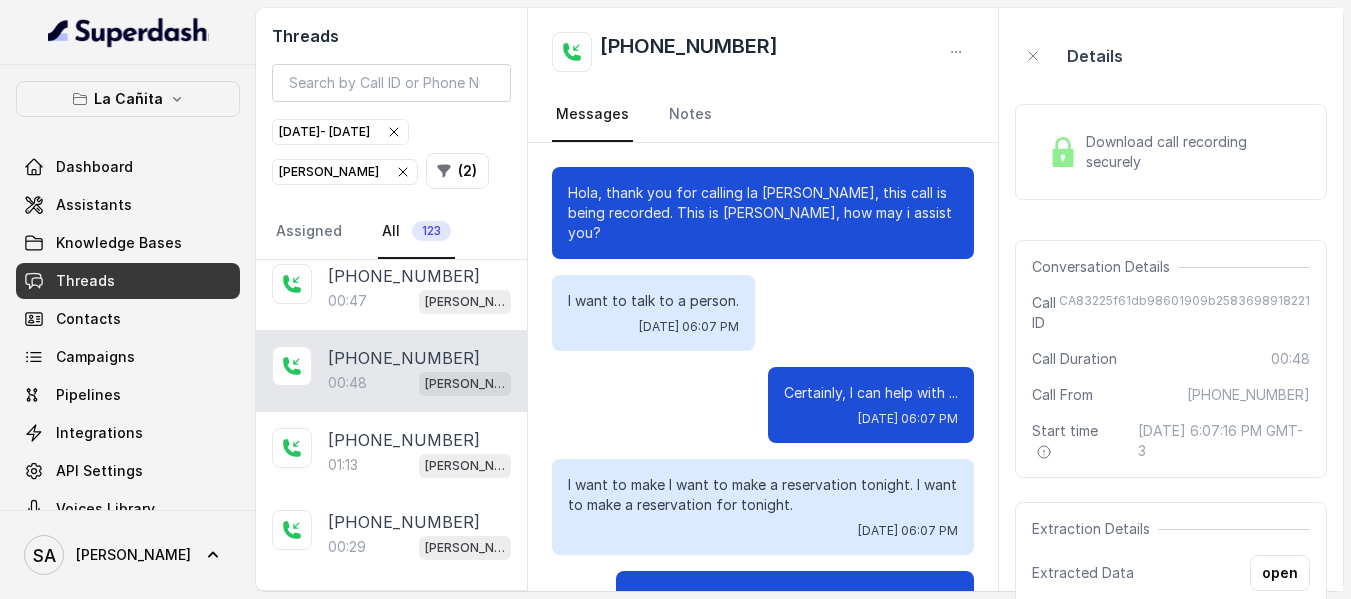 scroll, scrollTop: 896, scrollLeft: 0, axis: vertical 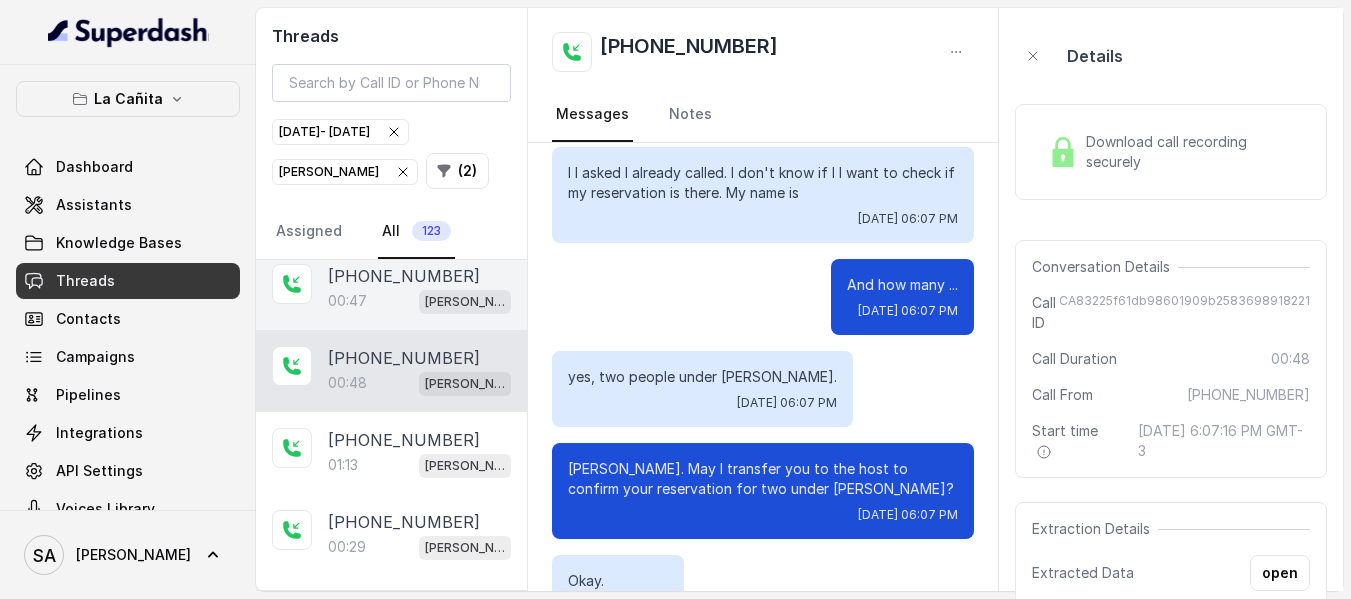 click on "[PHONE_NUMBER]:47 [PERSON_NAME]" at bounding box center [391, 289] 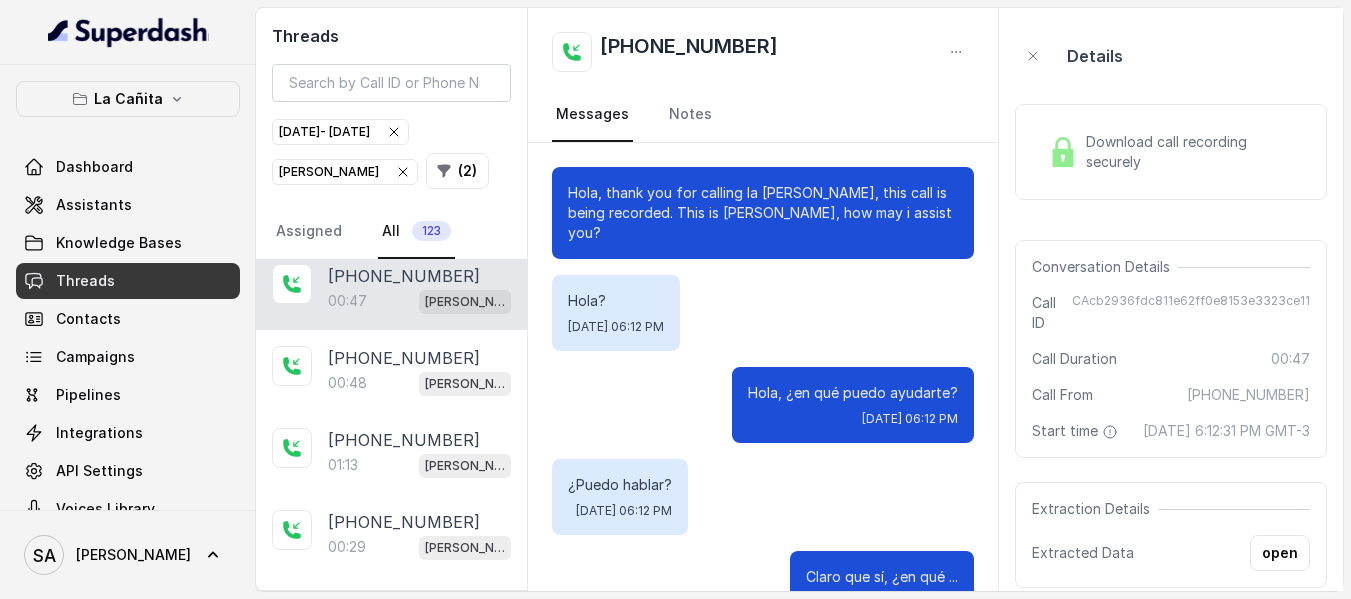 scroll, scrollTop: 980, scrollLeft: 0, axis: vertical 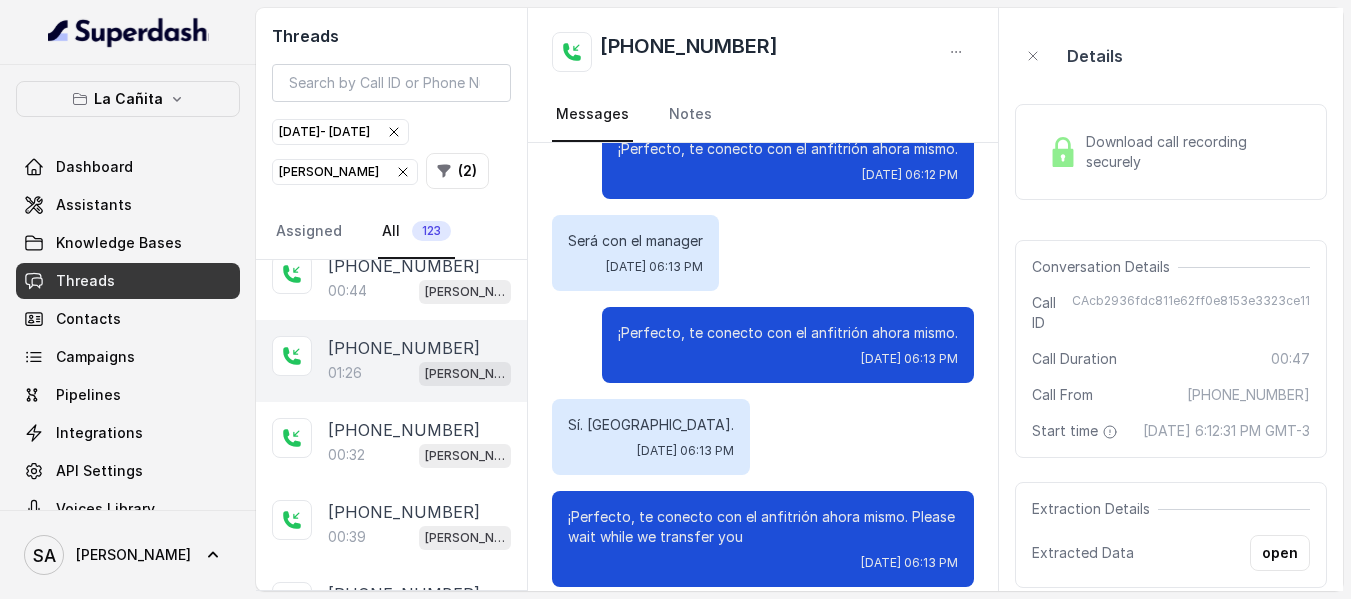 click on "01:26 [PERSON_NAME]" at bounding box center [419, 373] 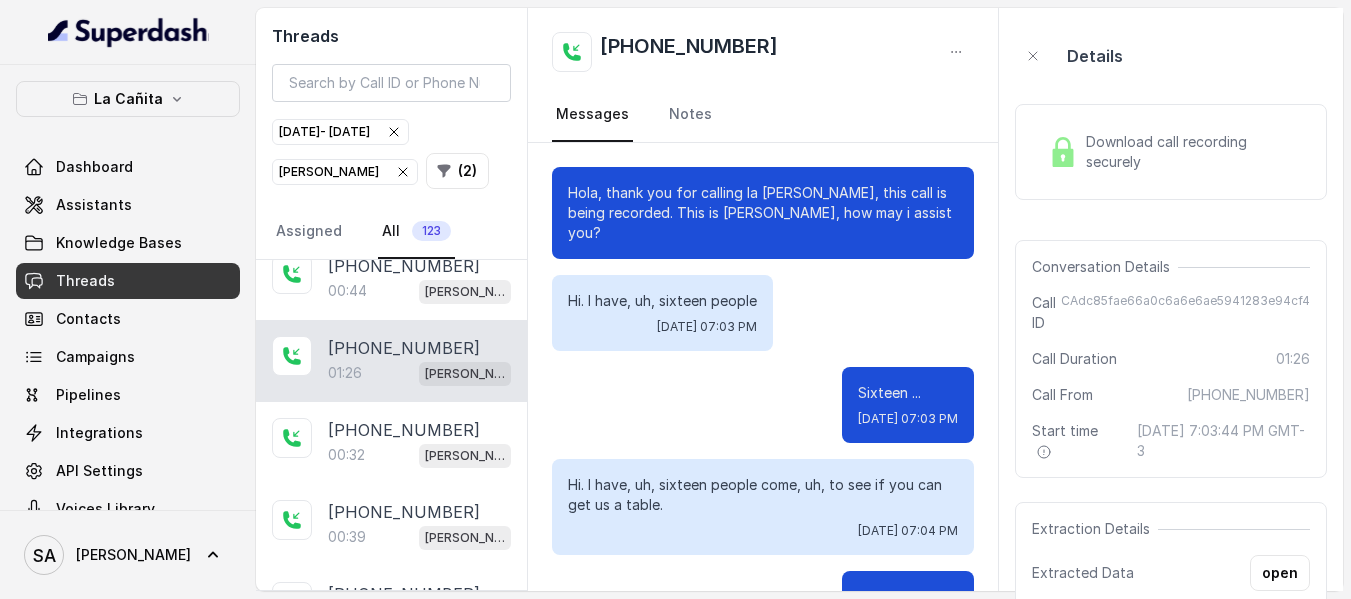 scroll, scrollTop: 1568, scrollLeft: 0, axis: vertical 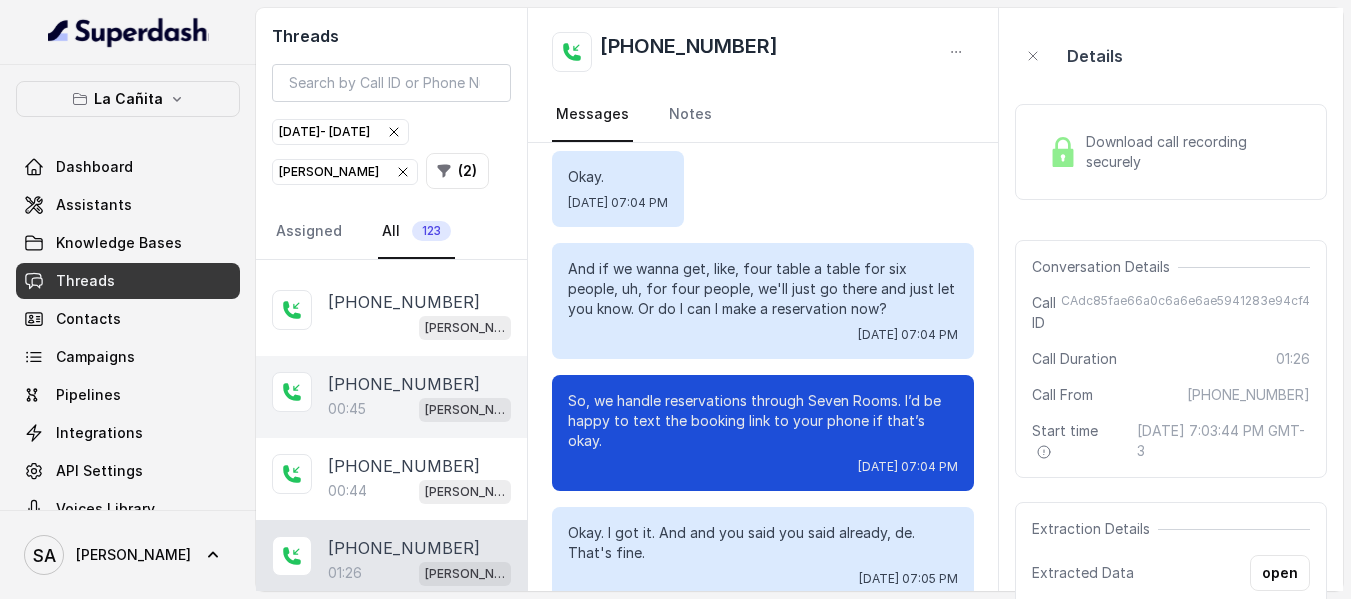 click on "[PHONE_NUMBER]" at bounding box center (404, 384) 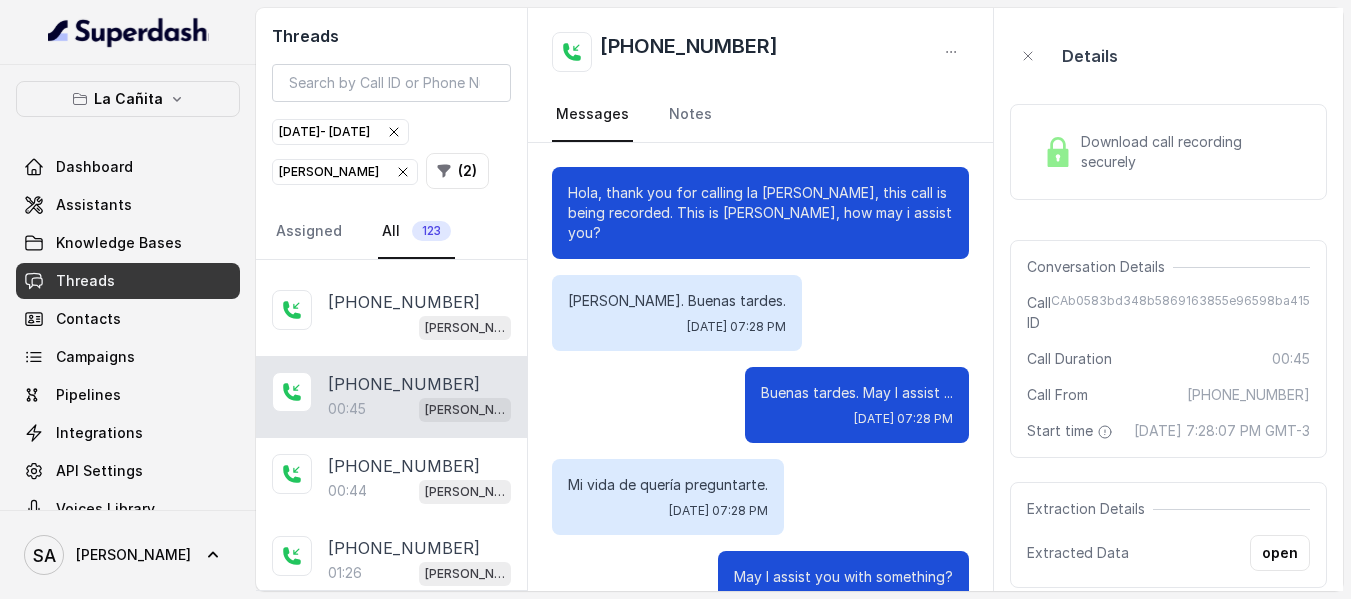 scroll, scrollTop: 1164, scrollLeft: 0, axis: vertical 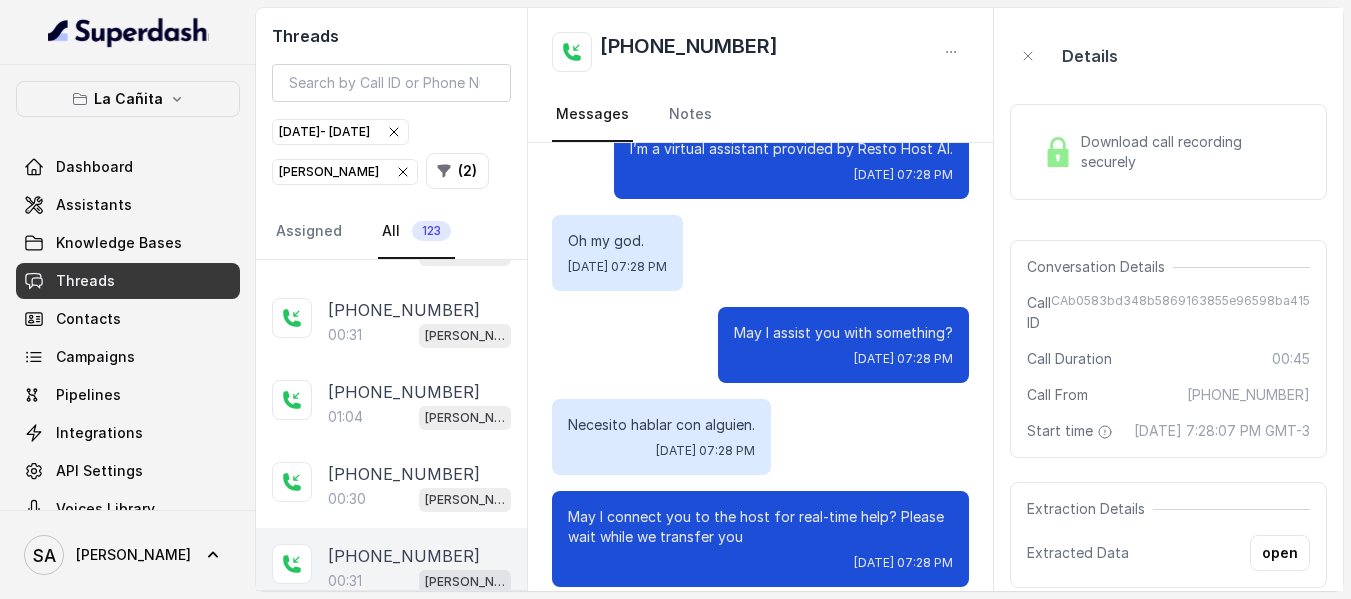 click on "[PHONE_NUMBER]" at bounding box center [404, 392] 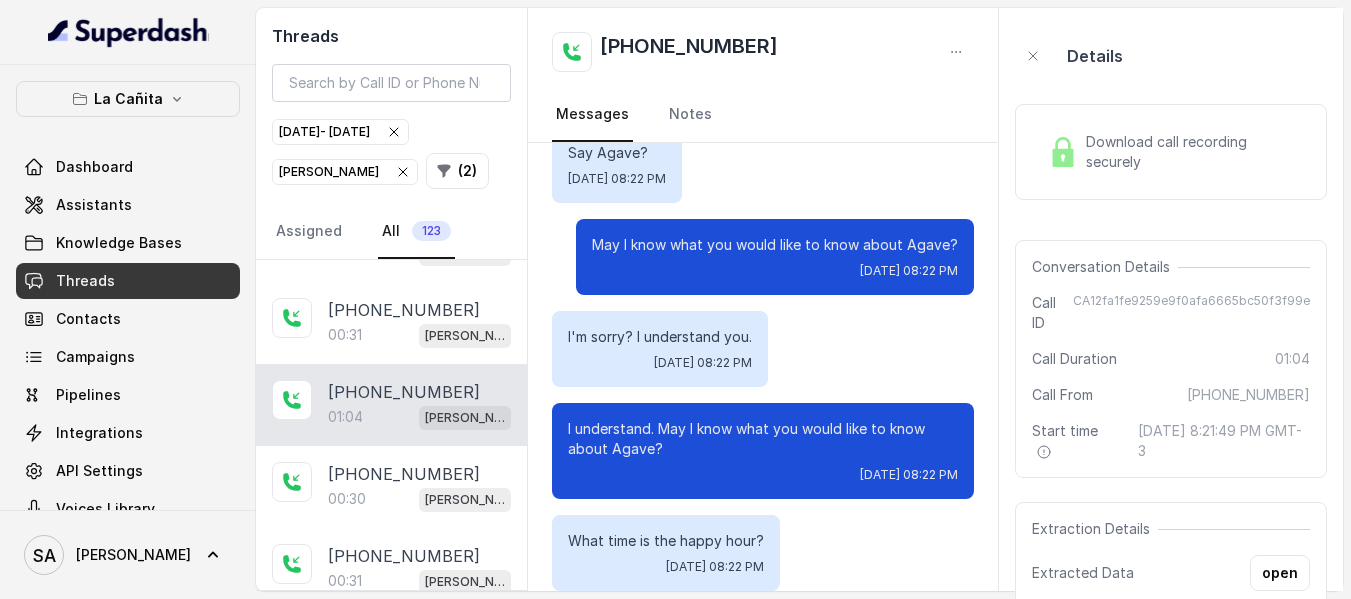scroll, scrollTop: 960, scrollLeft: 0, axis: vertical 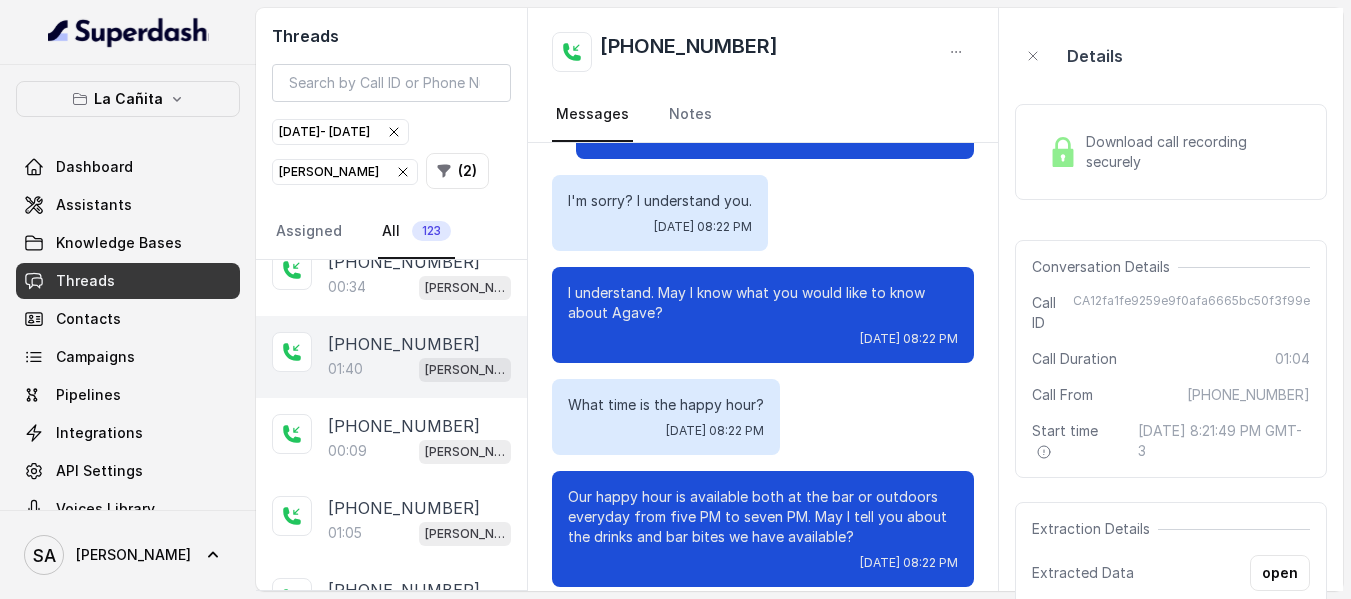 click on "[PHONE_NUMBER]" at bounding box center (404, 344) 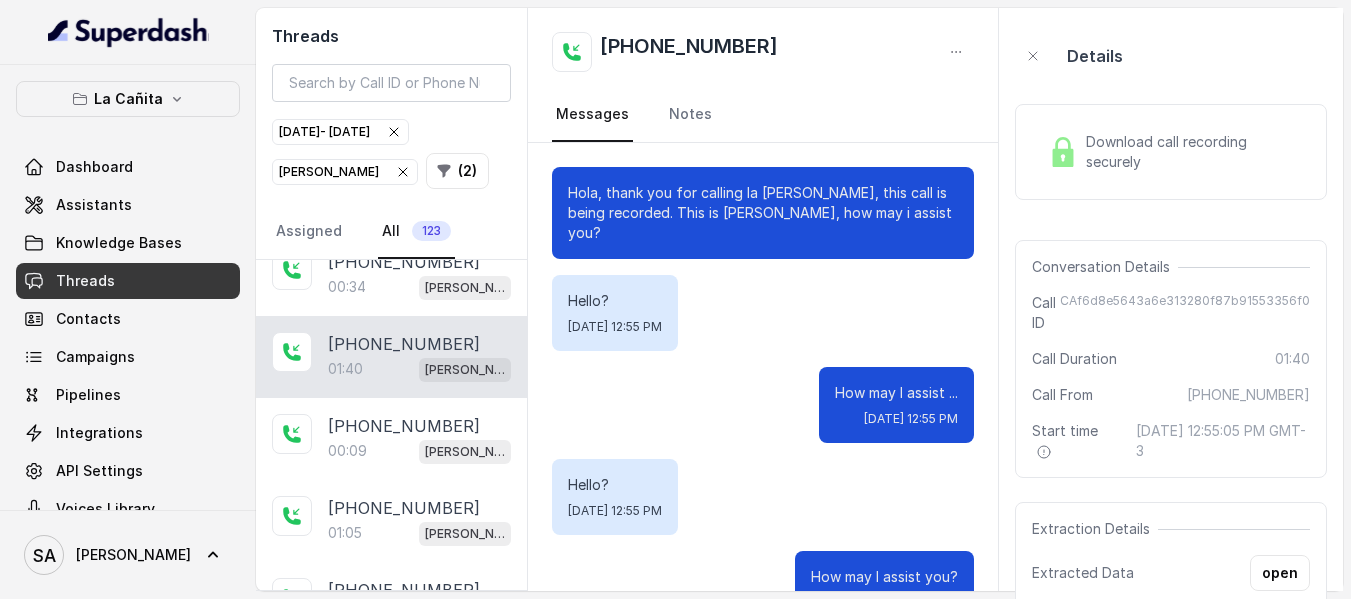 scroll, scrollTop: 2304, scrollLeft: 0, axis: vertical 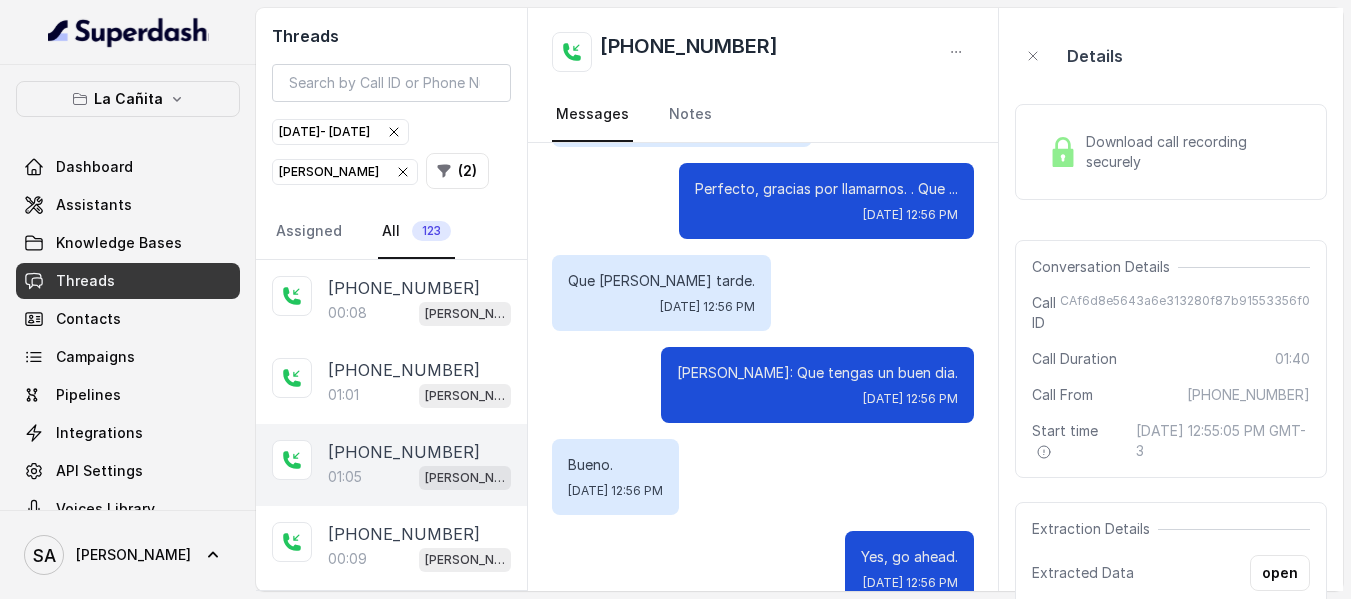click on "01:05 [PERSON_NAME]" at bounding box center [419, 477] 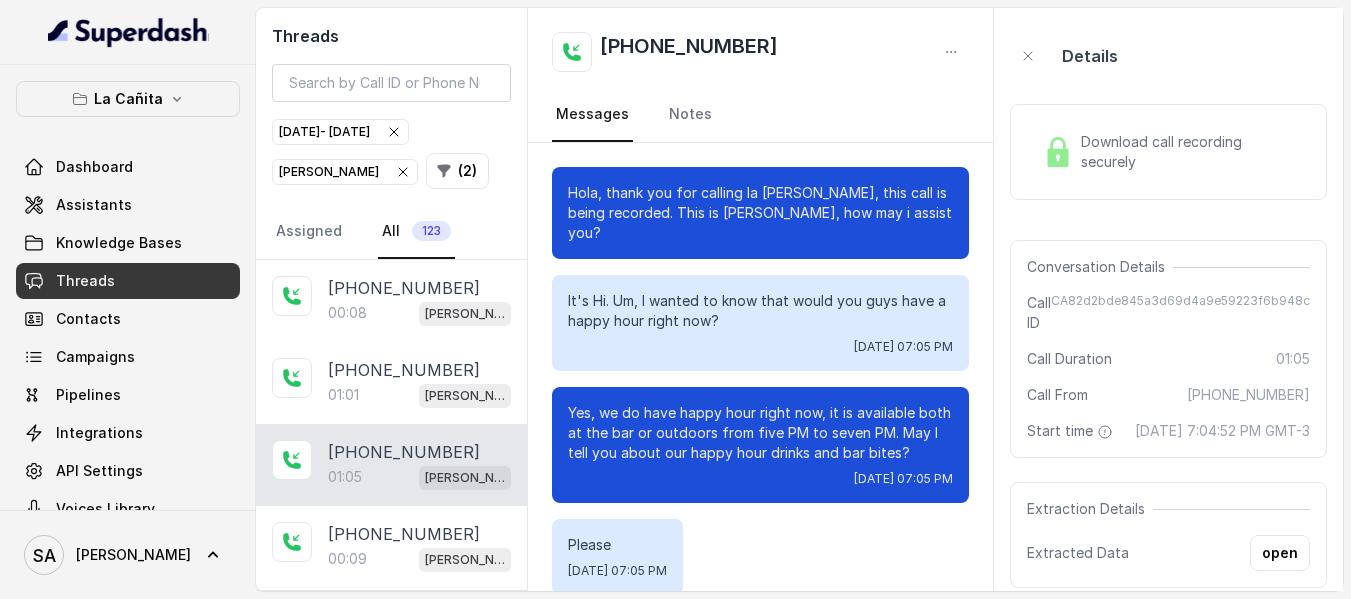 scroll, scrollTop: 864, scrollLeft: 0, axis: vertical 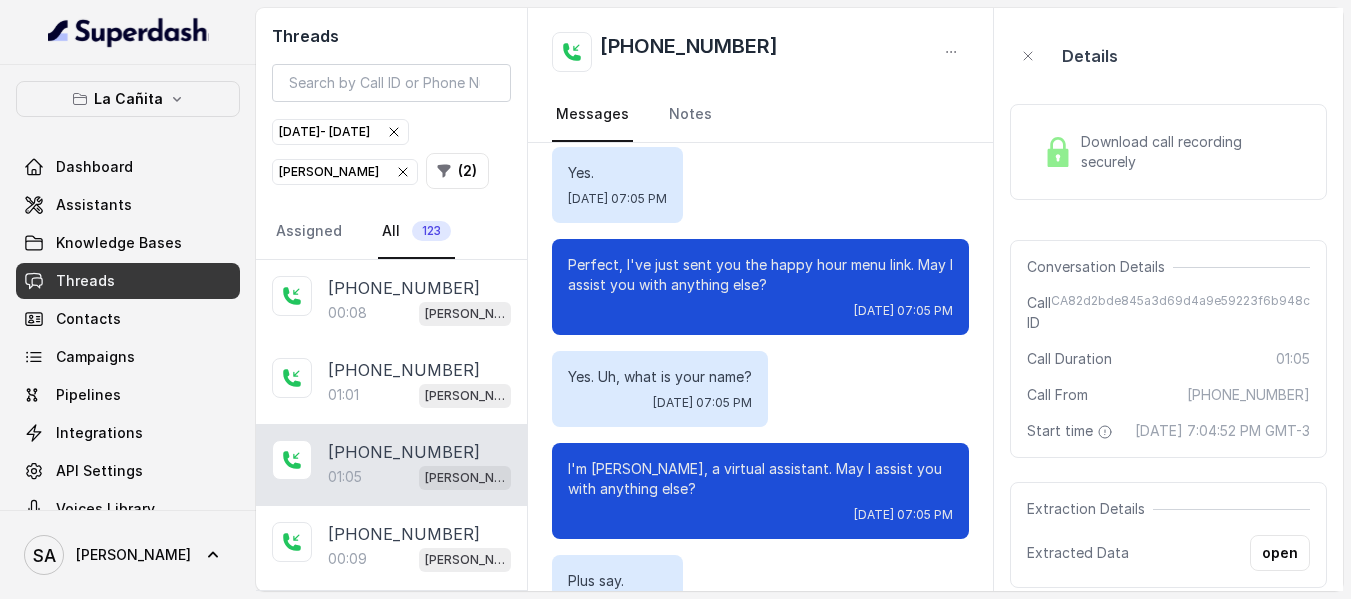 click at bounding box center [1058, 152] 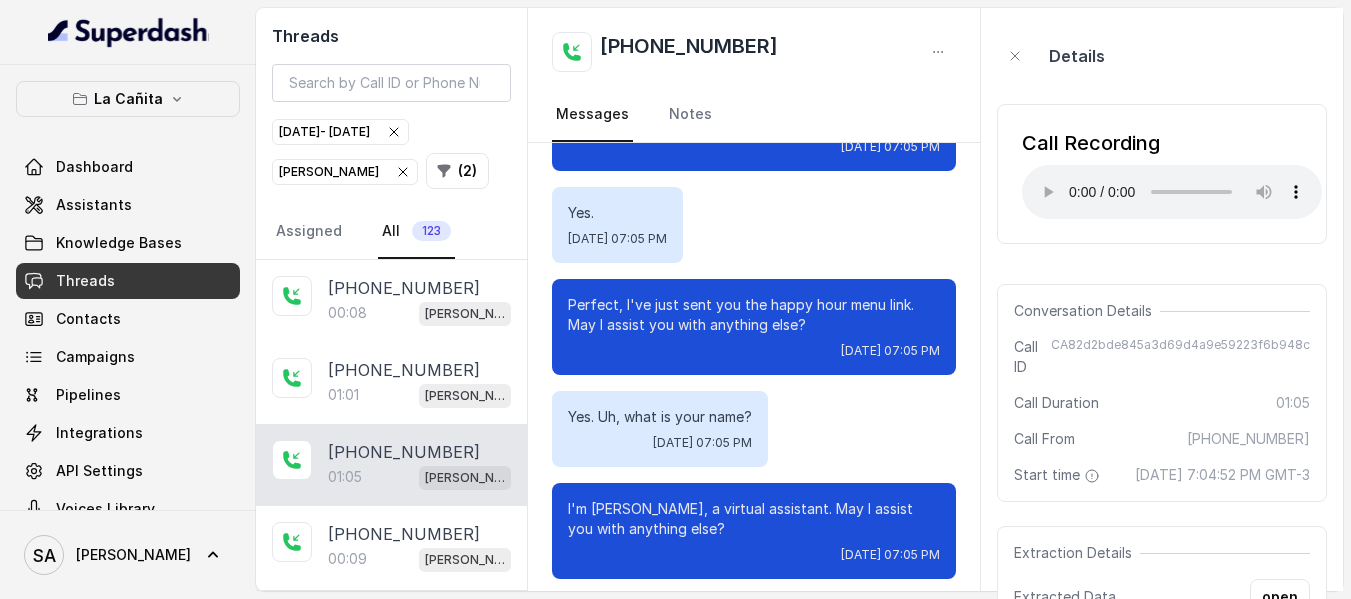 scroll, scrollTop: 820, scrollLeft: 0, axis: vertical 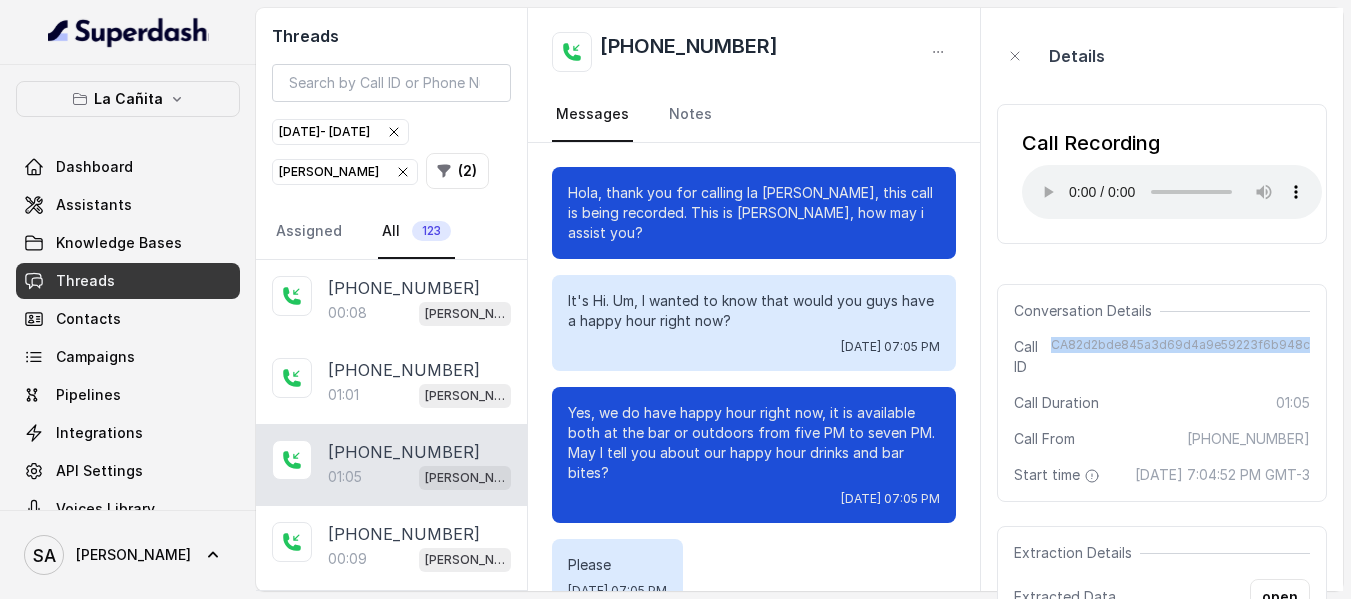 drag, startPoint x: 1066, startPoint y: 344, endPoint x: 1340, endPoint y: 353, distance: 274.14777 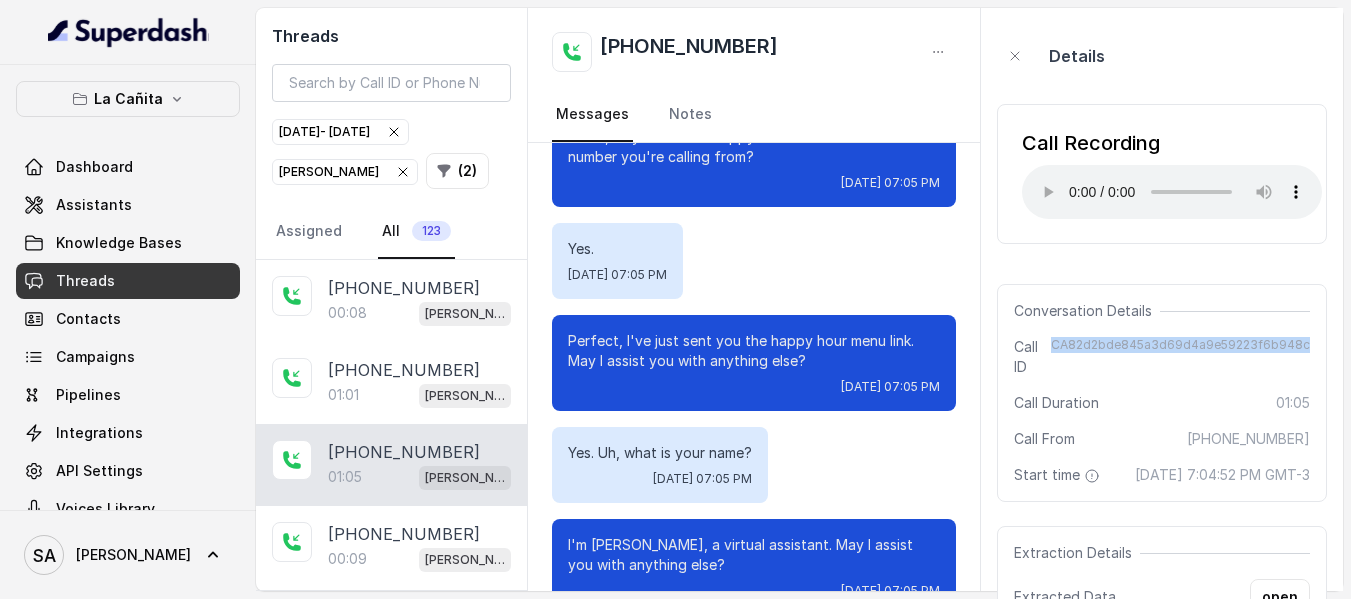 scroll, scrollTop: 800, scrollLeft: 0, axis: vertical 